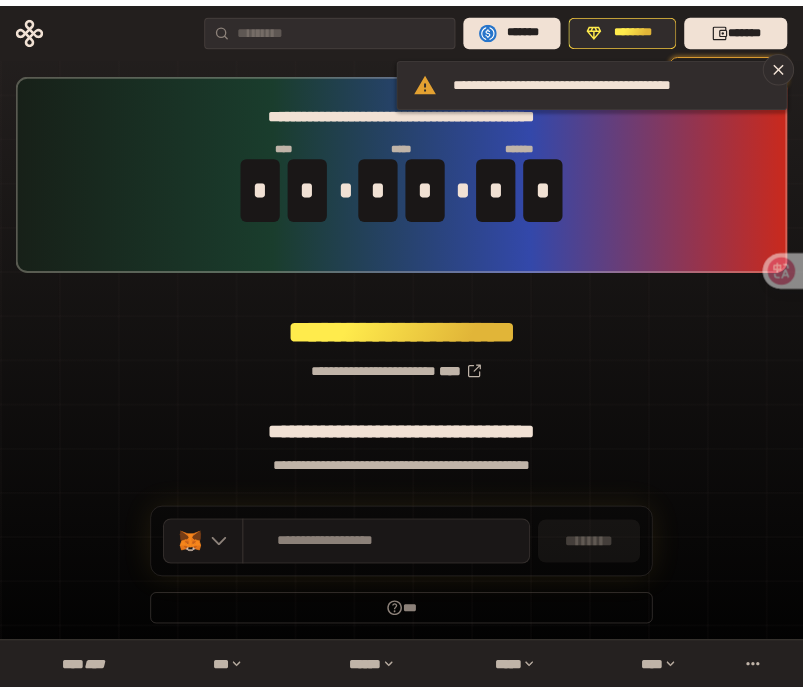 scroll, scrollTop: 0, scrollLeft: 0, axis: both 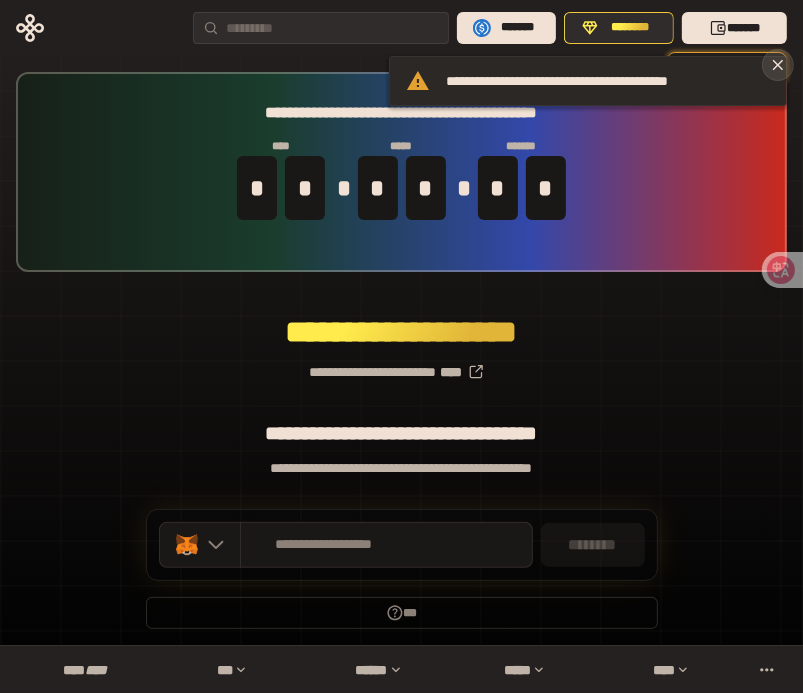 click 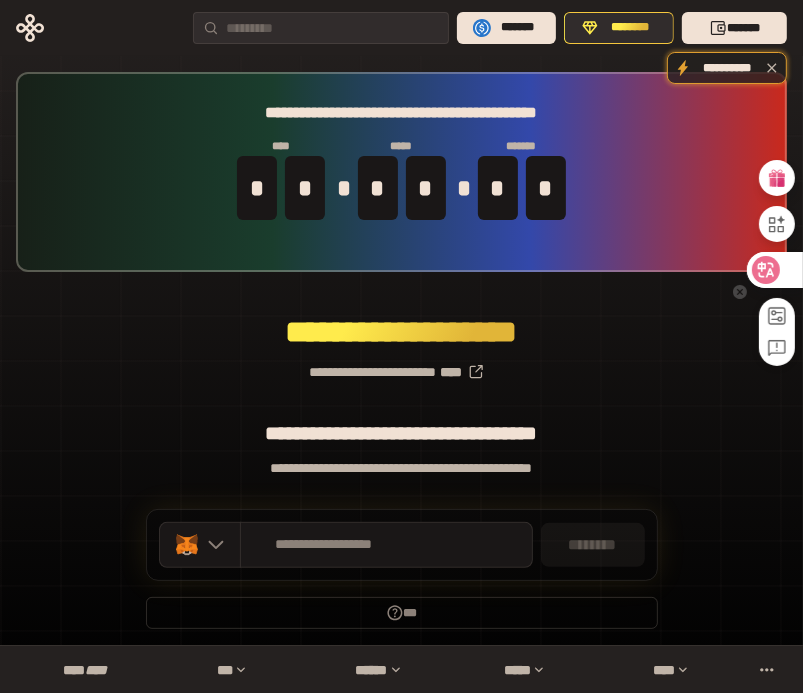 click 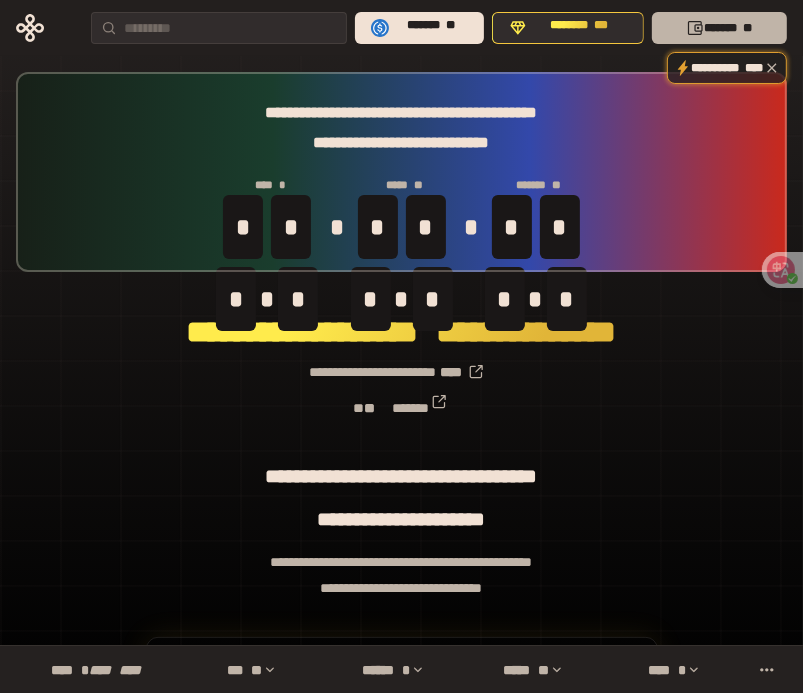 click on "*******    **" at bounding box center (719, 28) 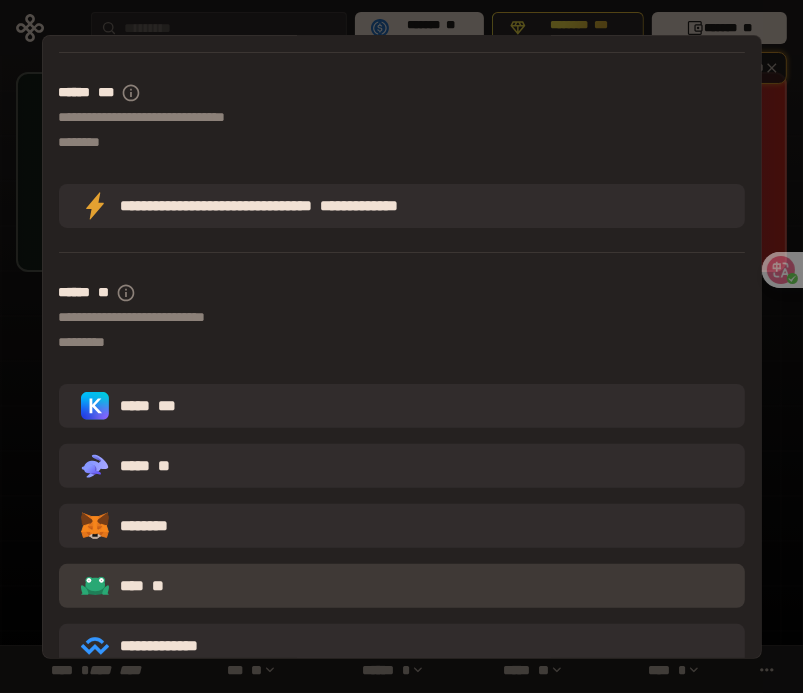 scroll, scrollTop: 200, scrollLeft: 0, axis: vertical 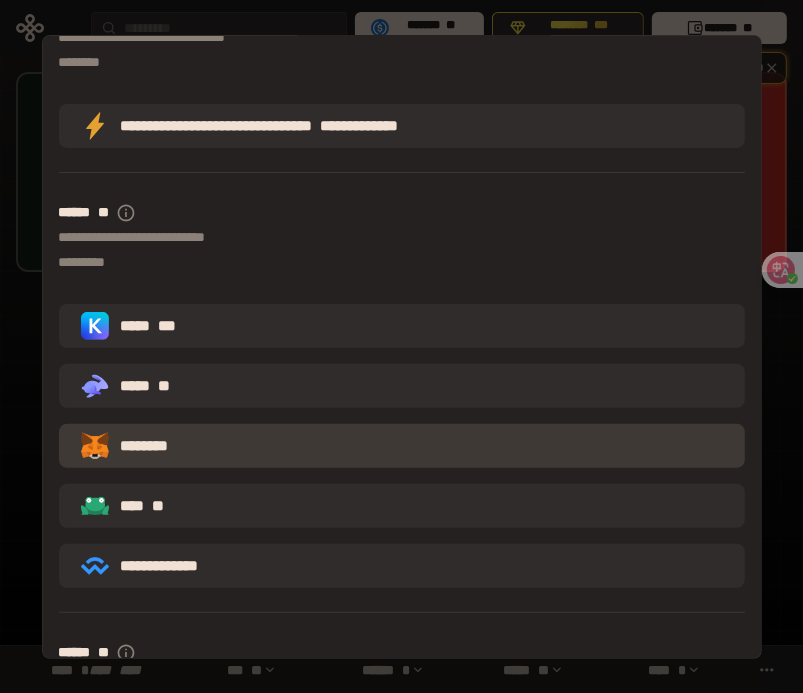 click on "********" at bounding box center [139, 446] 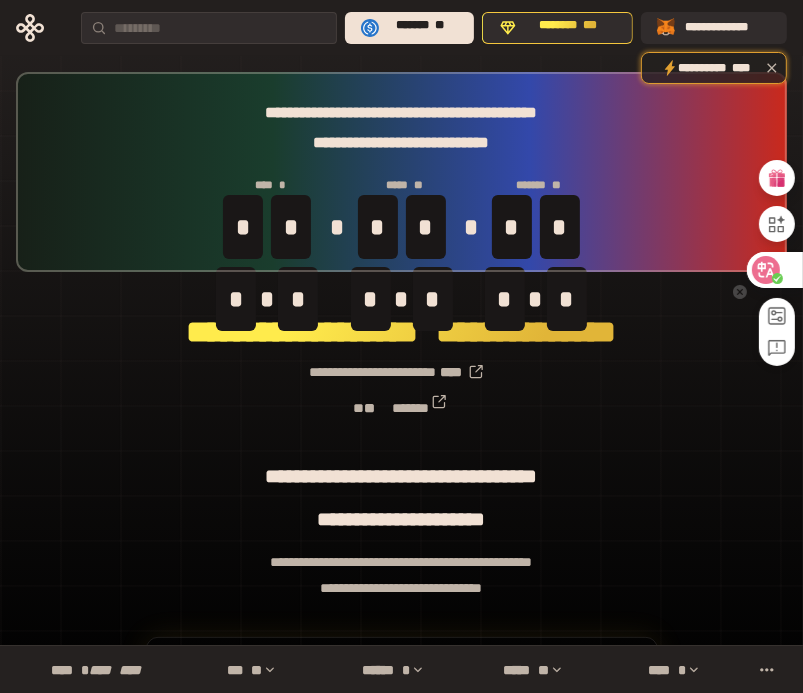 click 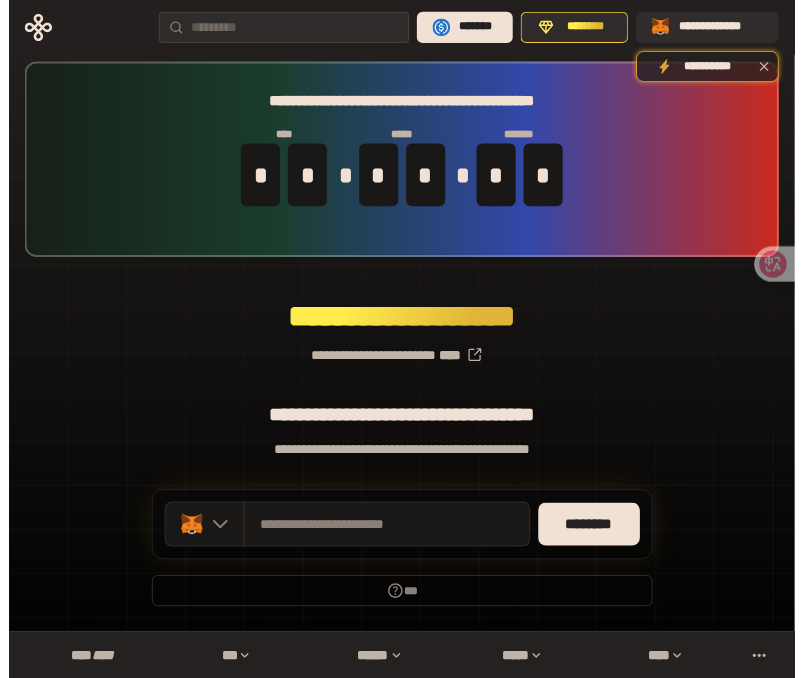scroll, scrollTop: 14, scrollLeft: 0, axis: vertical 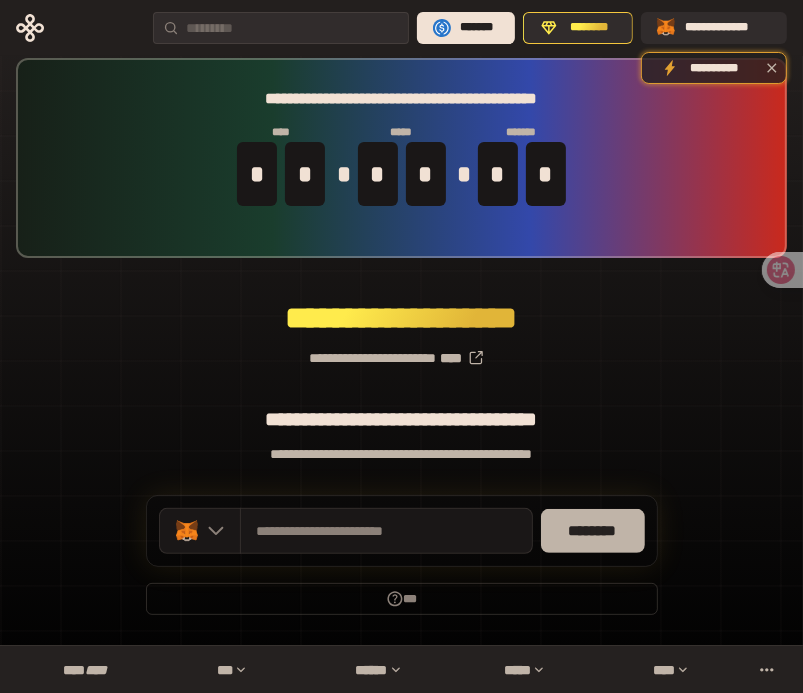 click on "********" at bounding box center [593, 531] 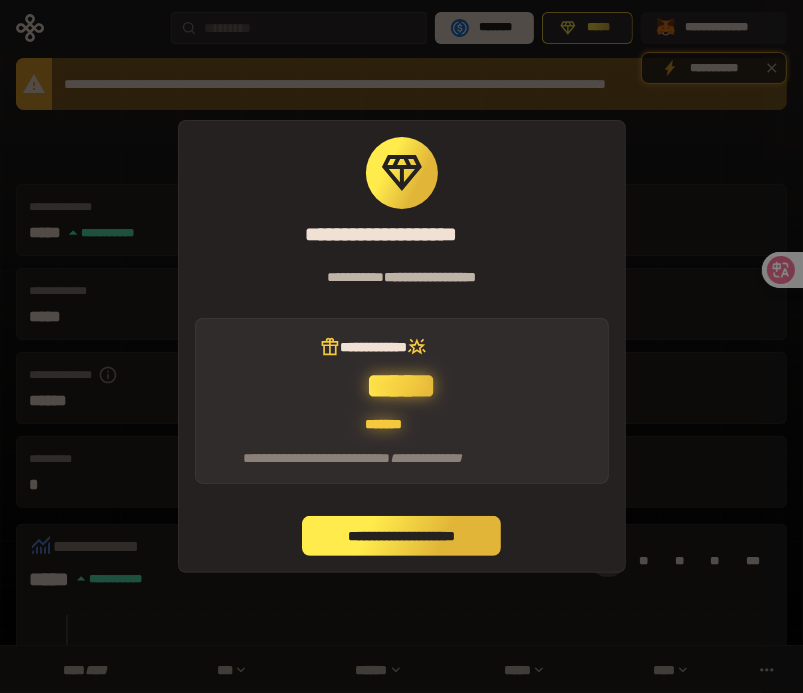 click on "**********" at bounding box center (402, 536) 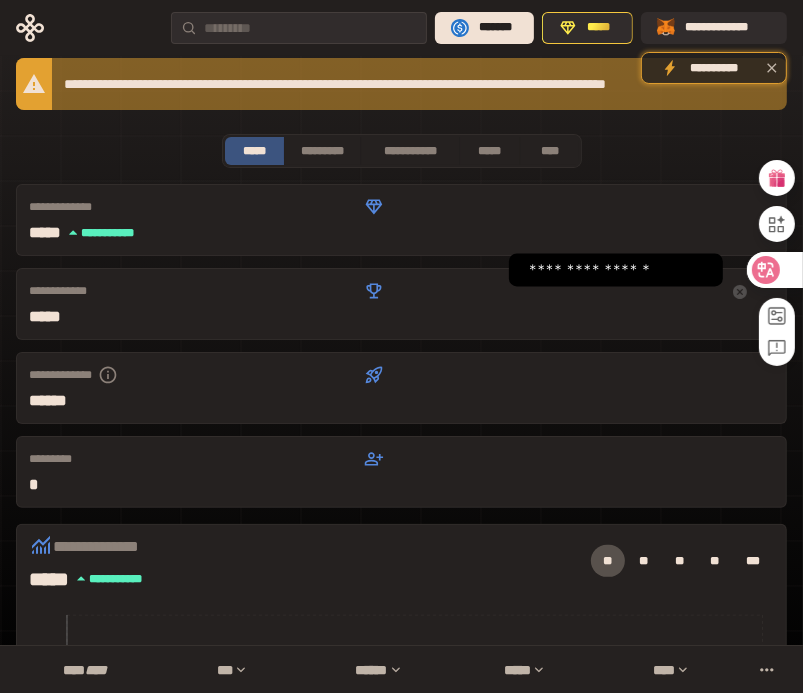 click 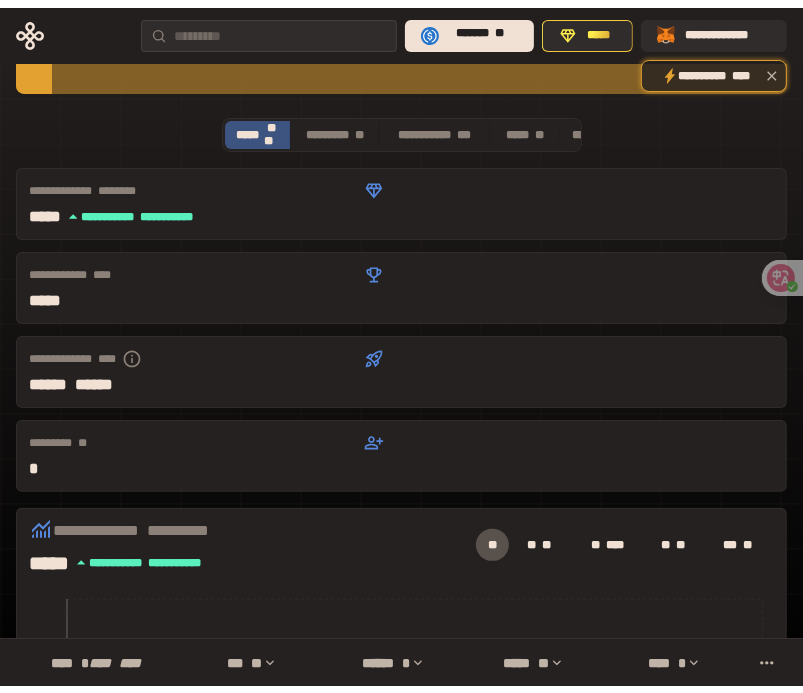 scroll, scrollTop: 0, scrollLeft: 0, axis: both 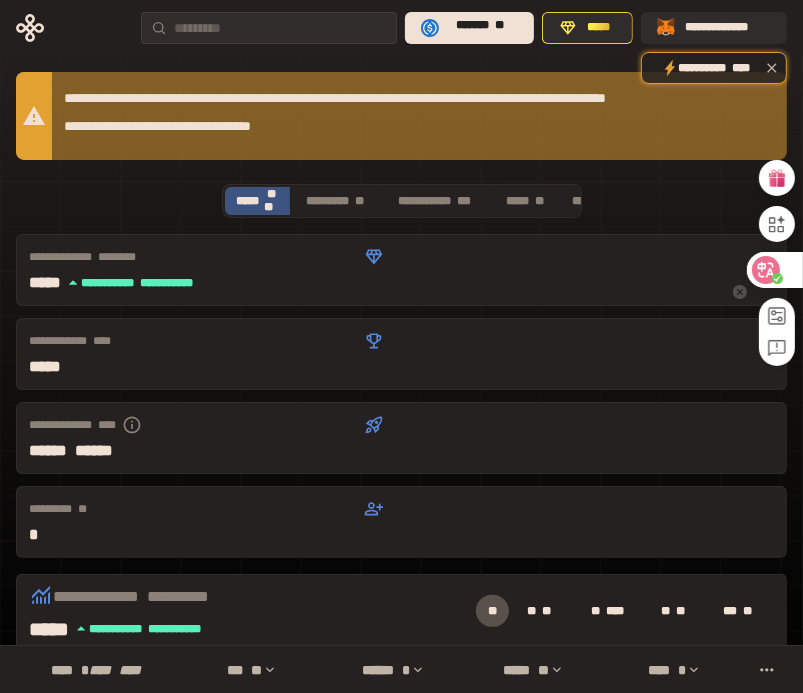 click 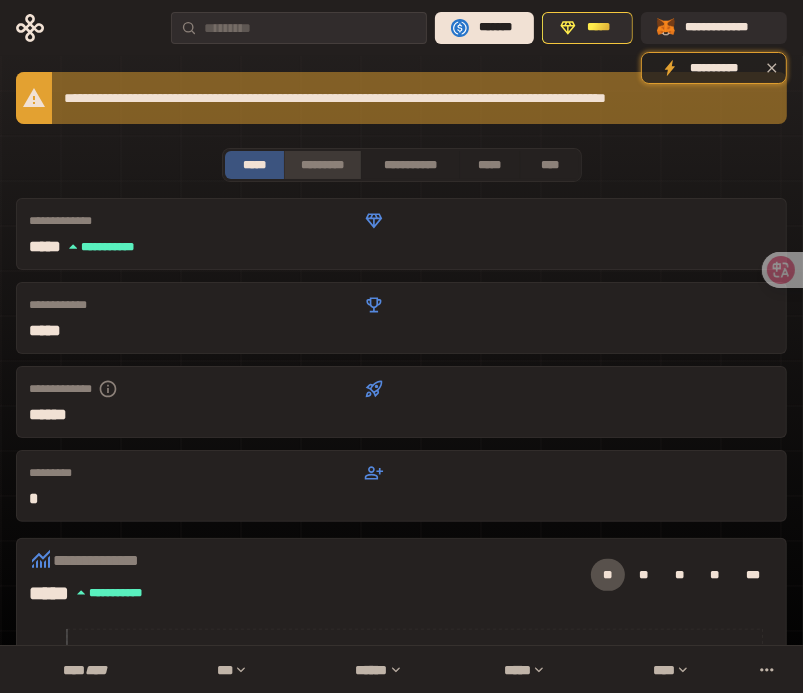click on "*********" at bounding box center [322, 165] 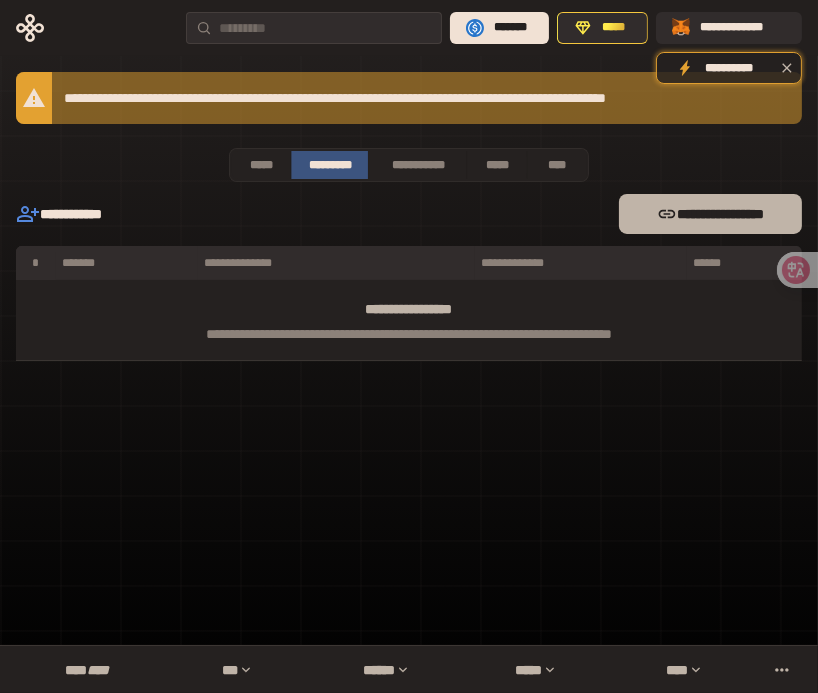 click on "**********" at bounding box center [710, 214] 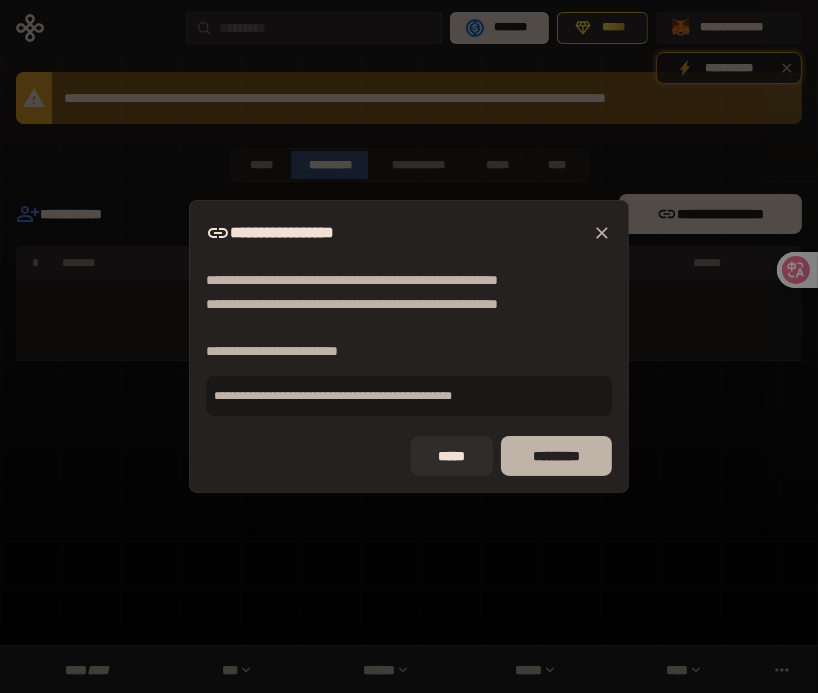 click on "*********" at bounding box center [556, 456] 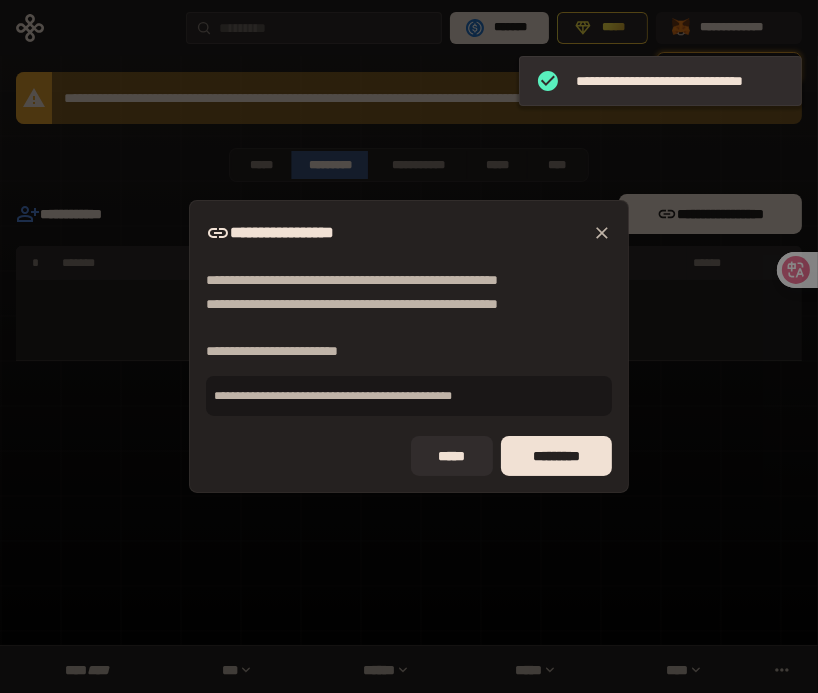 click 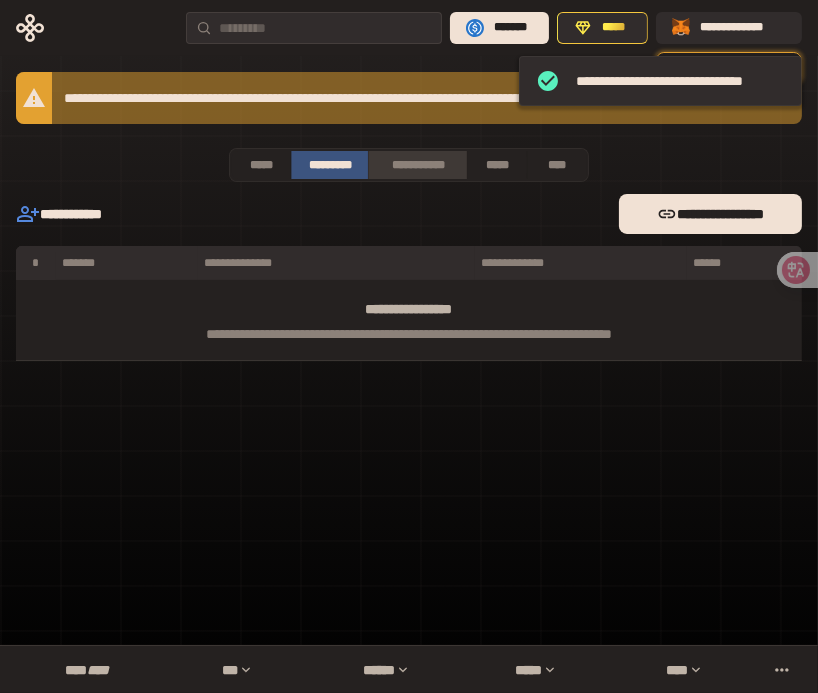 click on "**********" at bounding box center (417, 165) 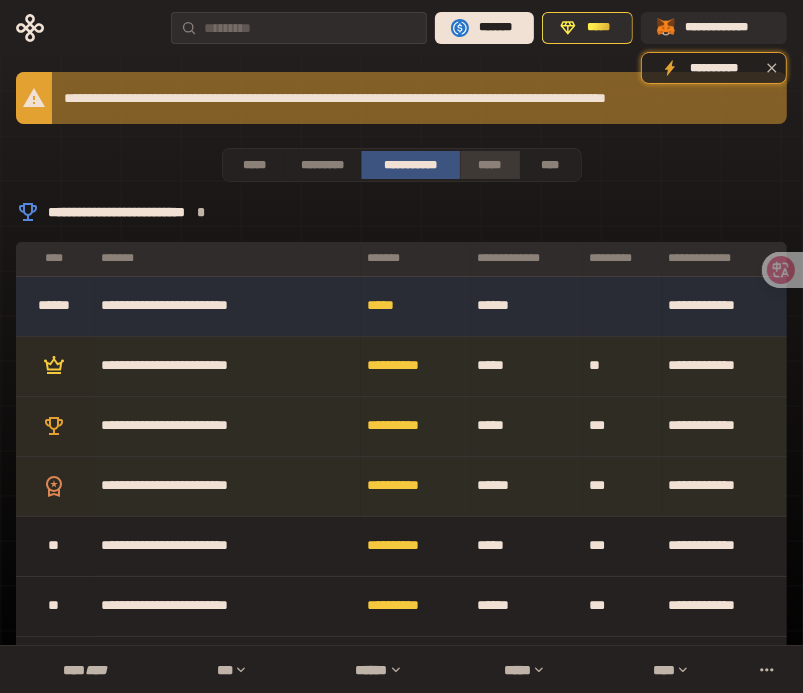 click on "*****" at bounding box center (490, 165) 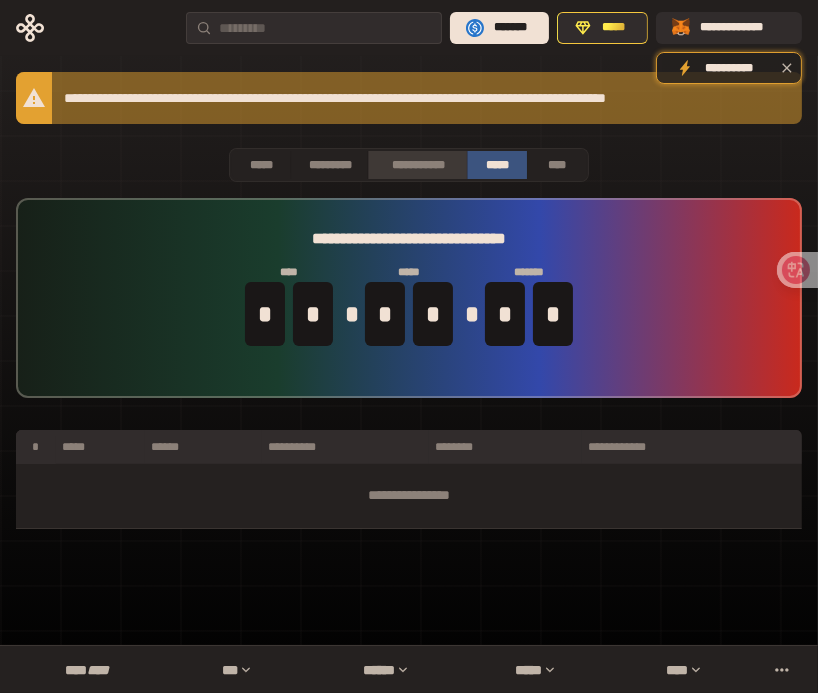 click on "**********" at bounding box center [417, 165] 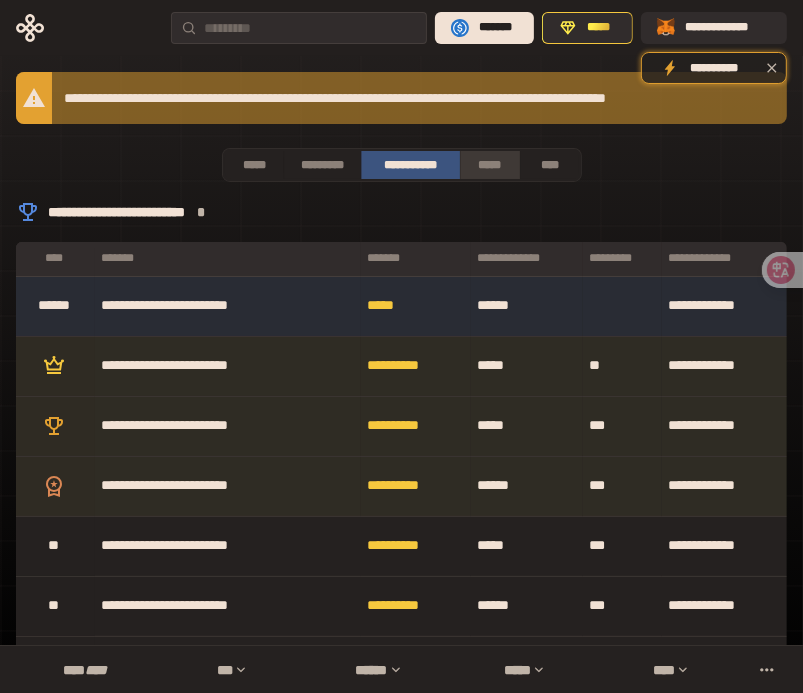 click on "*****" at bounding box center (490, 165) 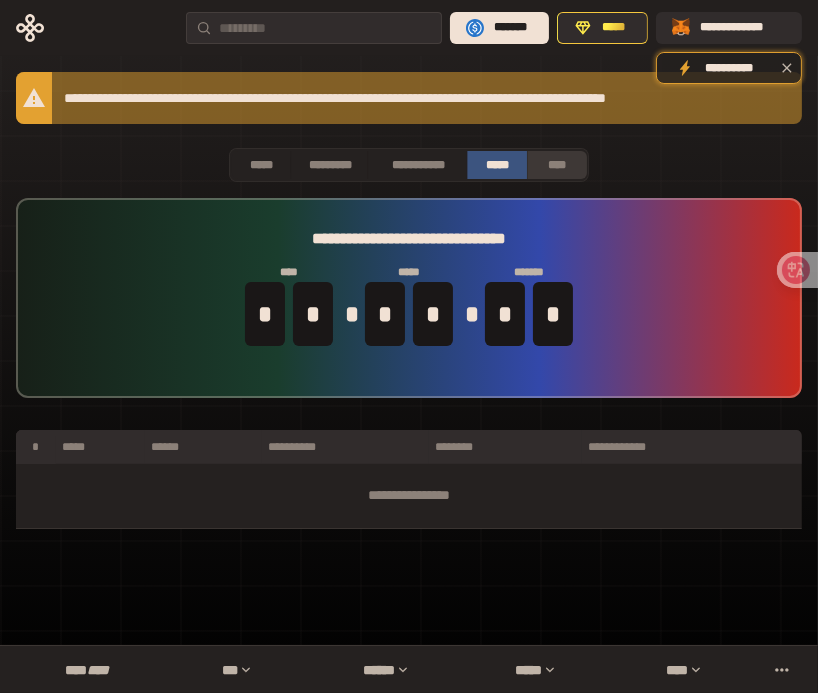 click on "****" at bounding box center (557, 165) 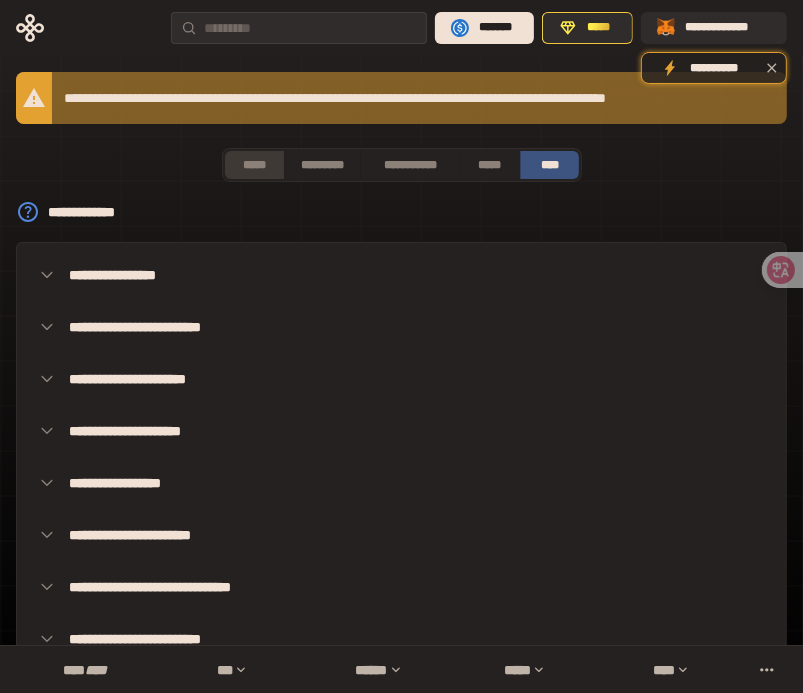 click on "*****" at bounding box center [254, 165] 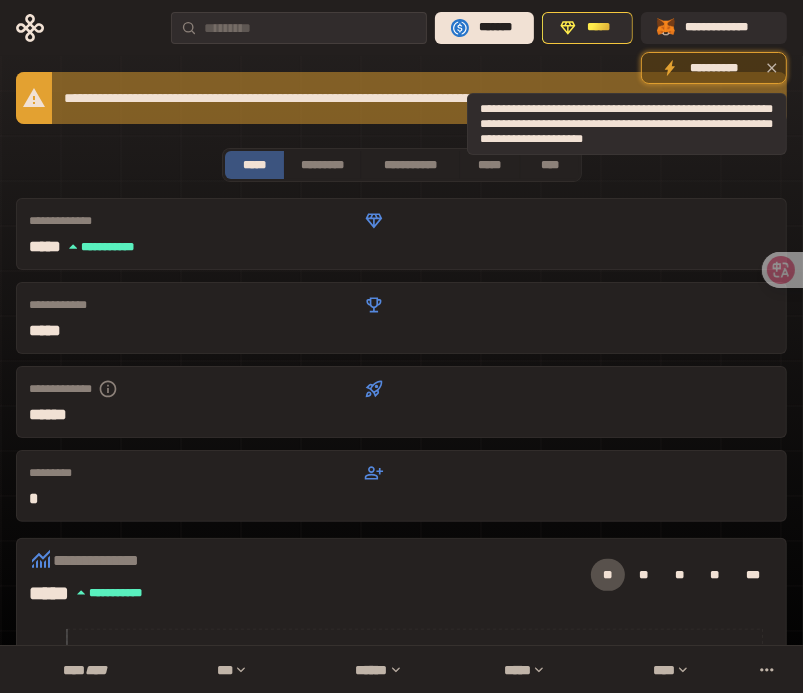 click on "**********" at bounding box center (714, 68) 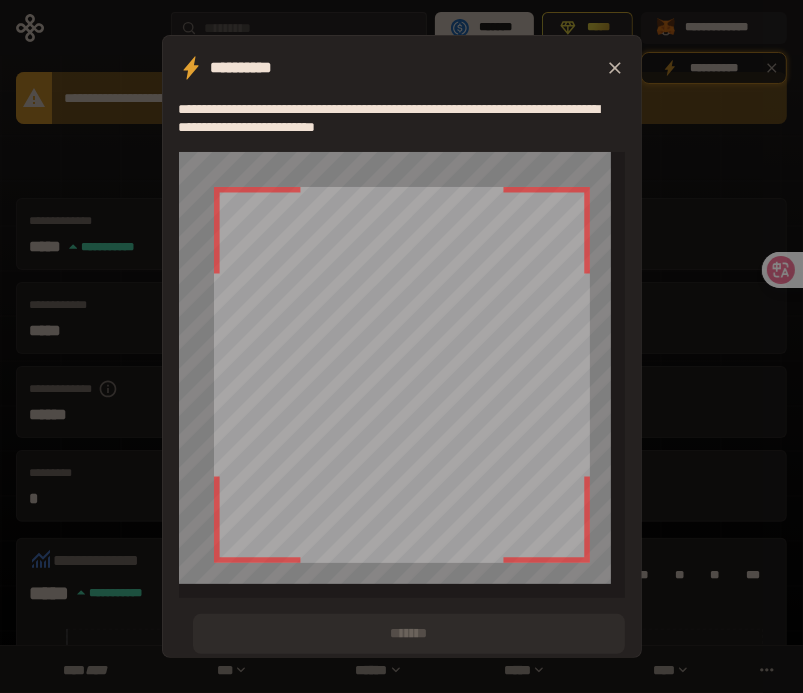 click 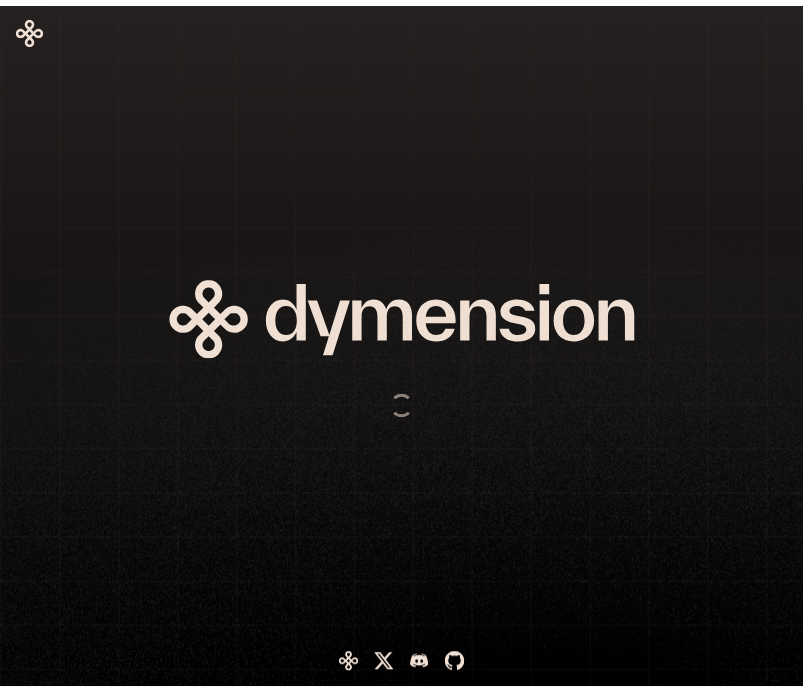 scroll, scrollTop: 0, scrollLeft: 0, axis: both 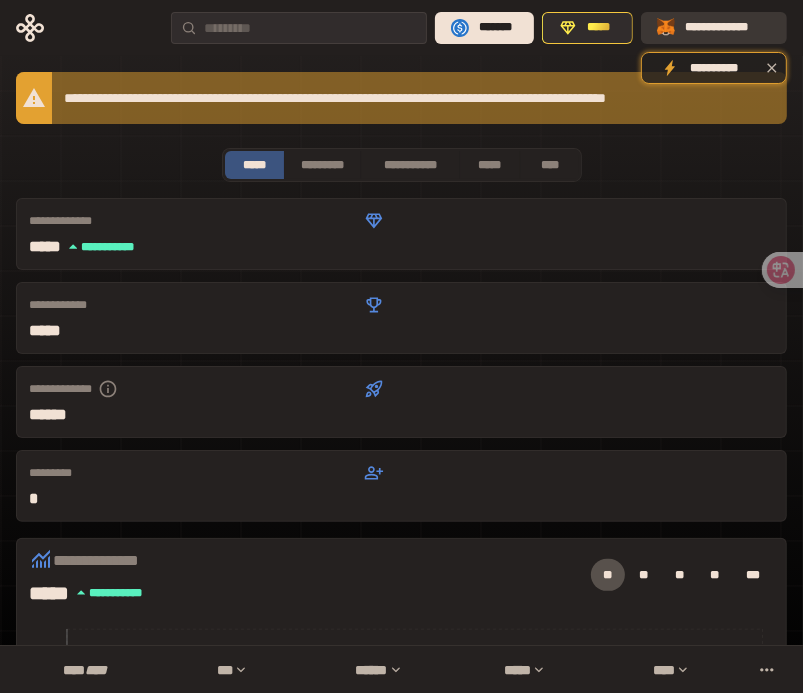 click on "**********" at bounding box center (728, 28) 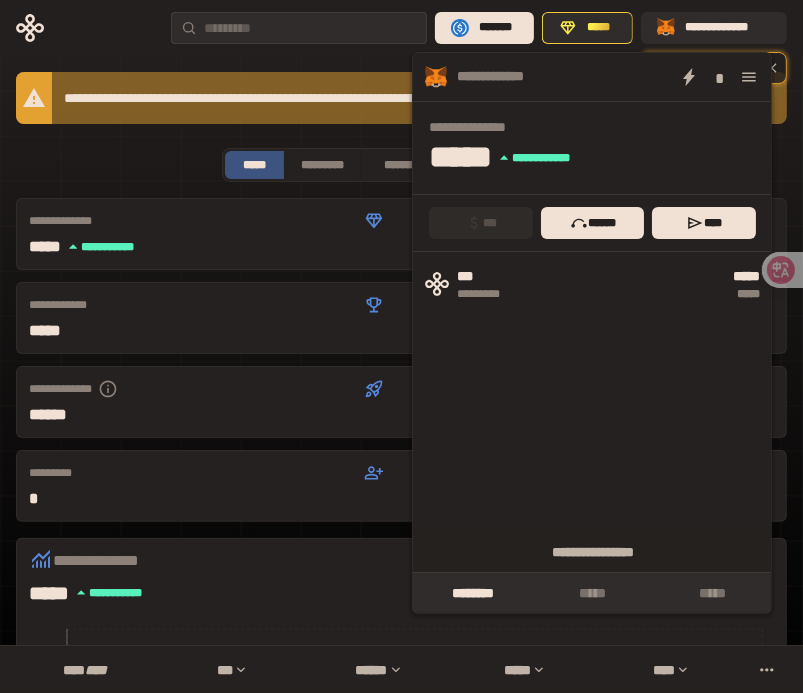 click 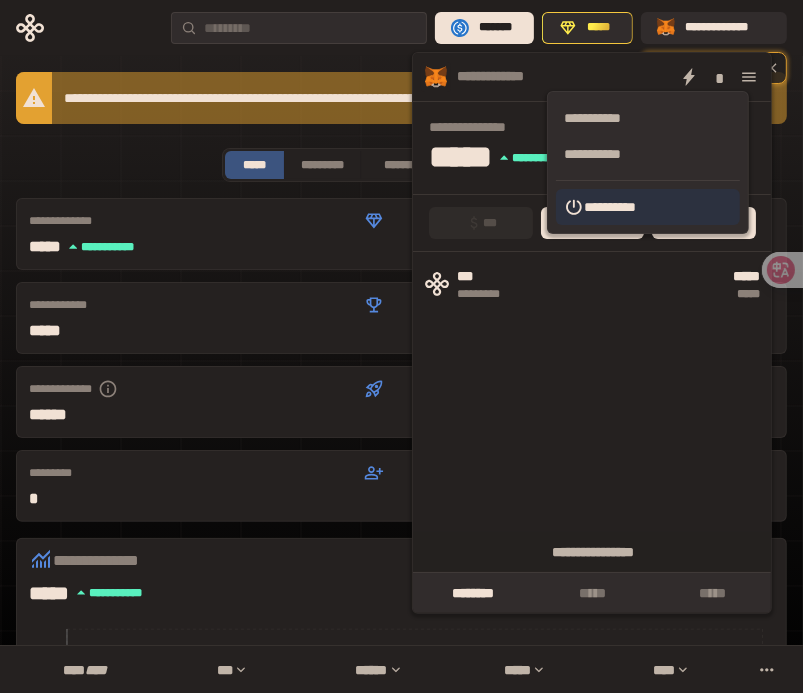 click on "**********" at bounding box center (648, 207) 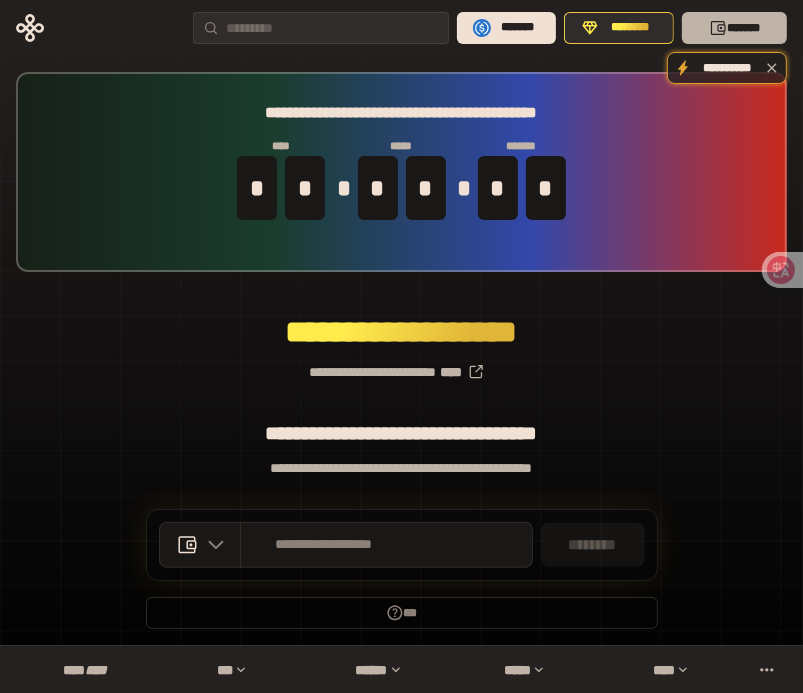 click on "*******" at bounding box center (734, 28) 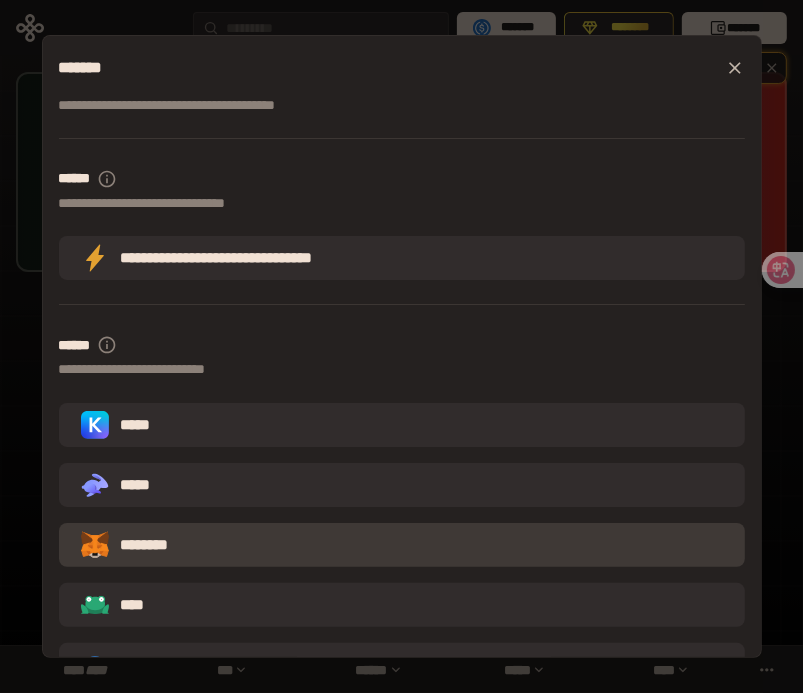 click on "********" at bounding box center (402, 545) 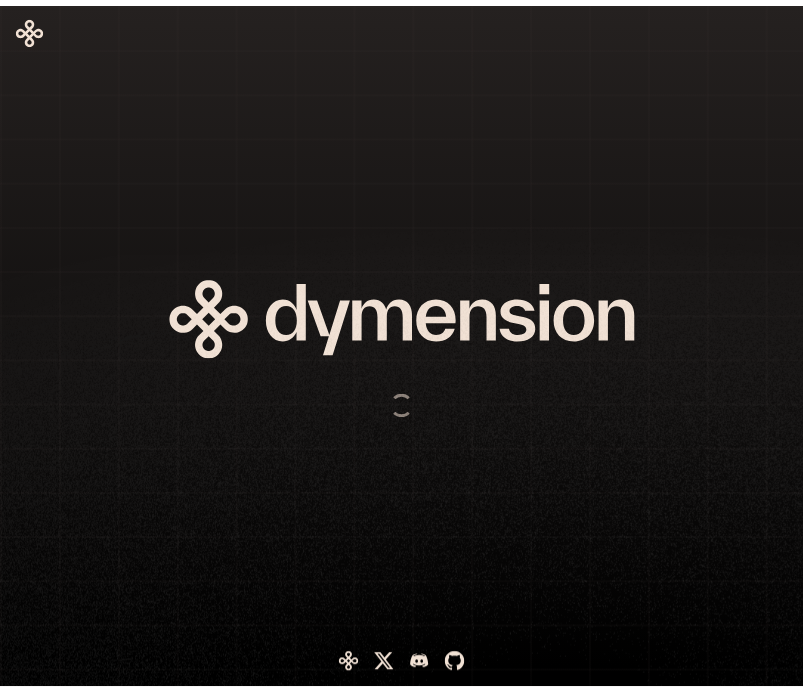 scroll, scrollTop: 0, scrollLeft: 0, axis: both 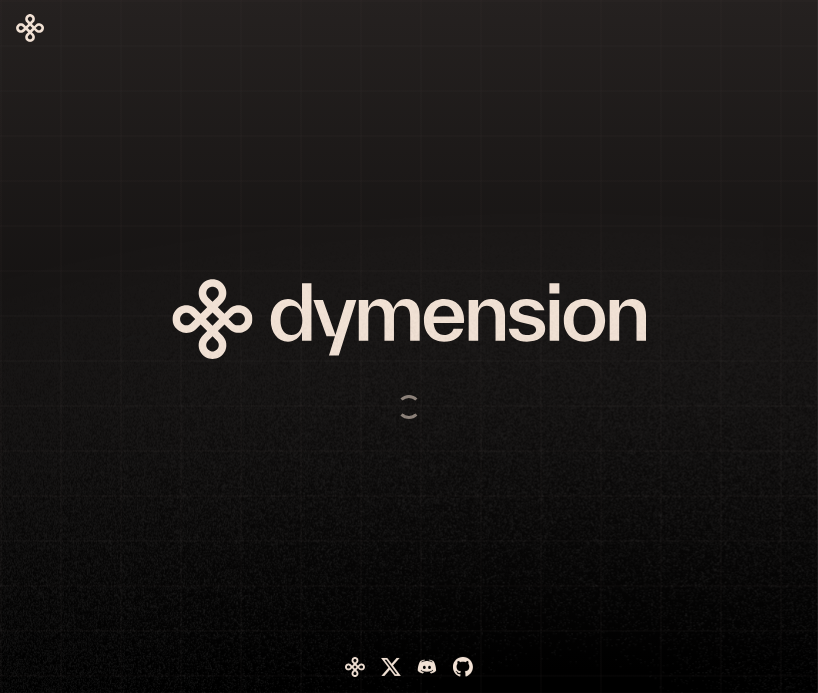 click at bounding box center [571, 346] 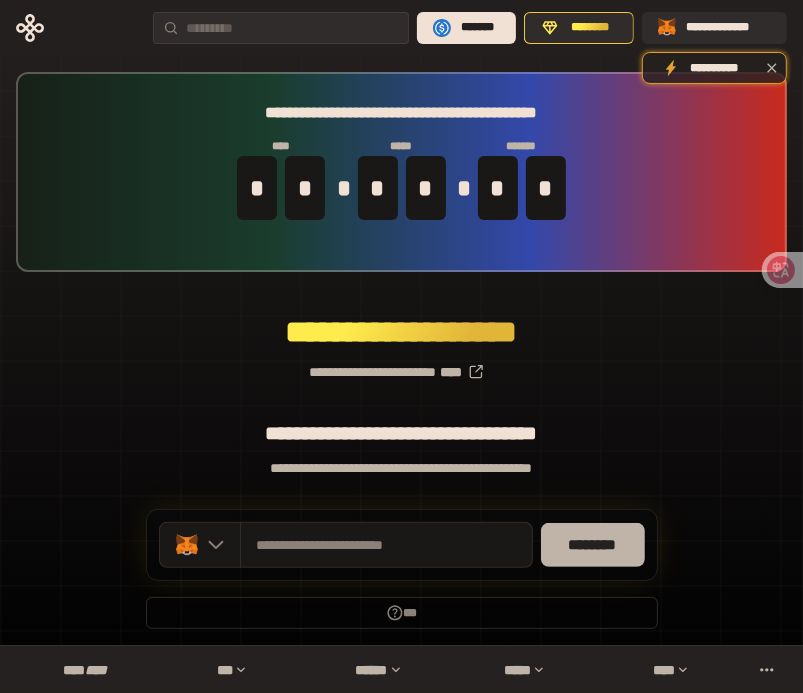 click on "********" at bounding box center [593, 545] 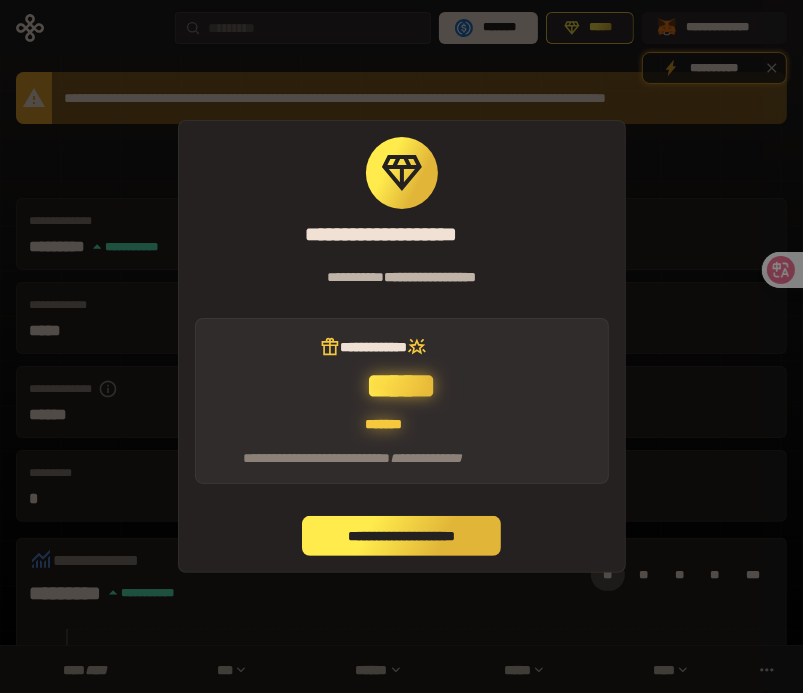 click on "**********" at bounding box center (402, 536) 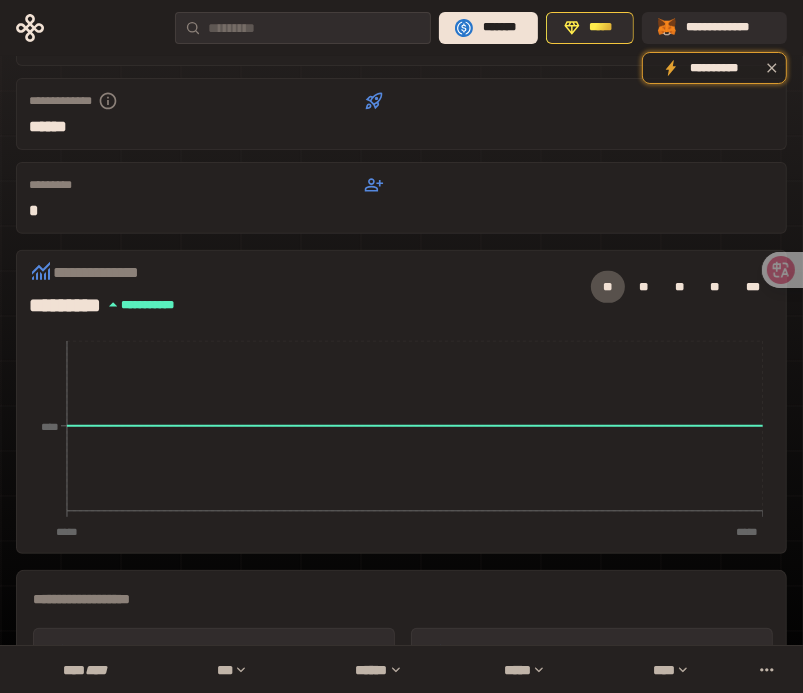 scroll, scrollTop: 0, scrollLeft: 0, axis: both 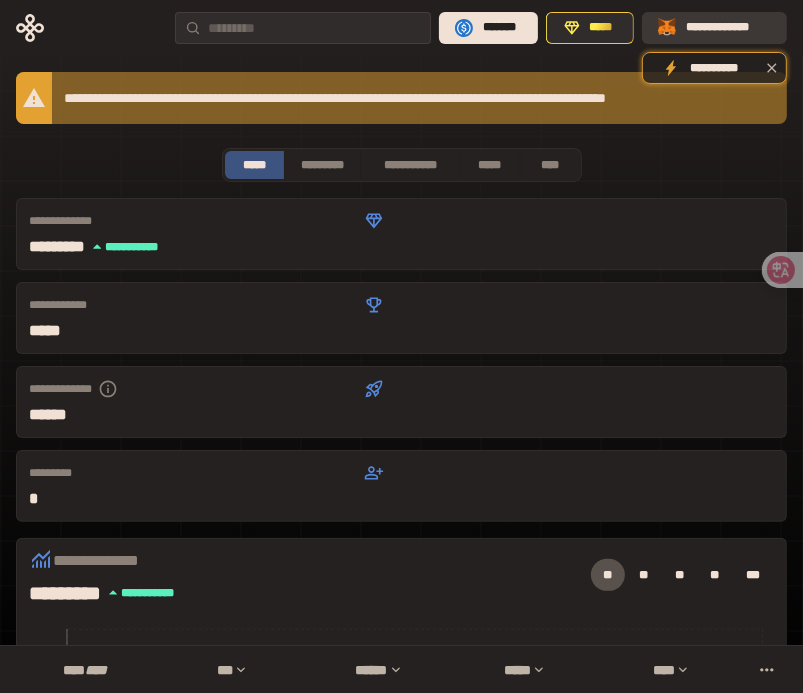 click on "**********" at bounding box center [728, 28] 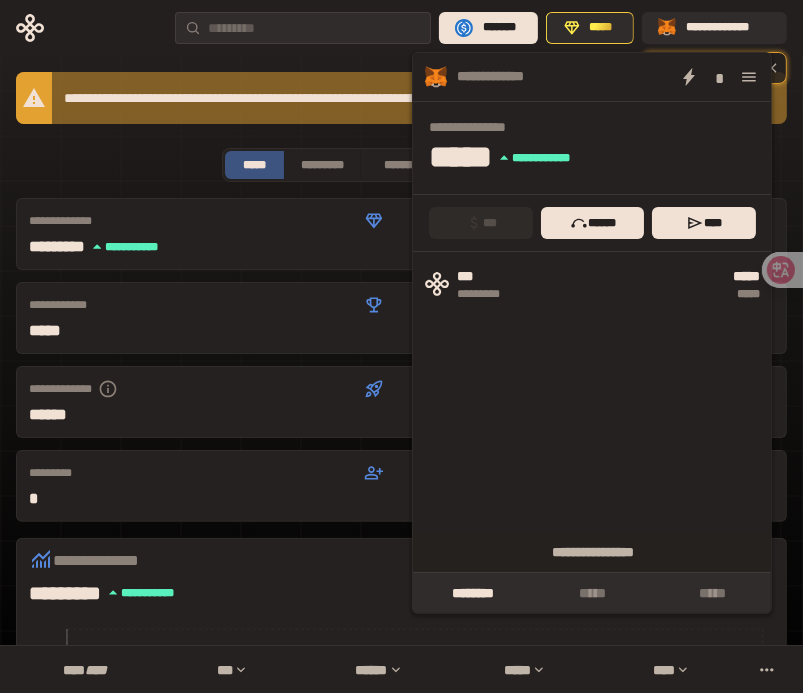 click 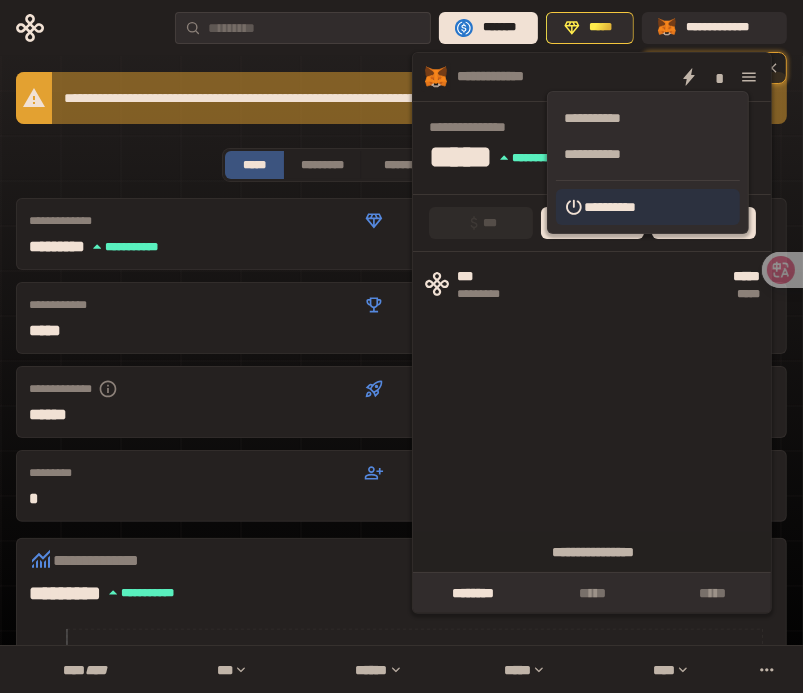click on "**********" at bounding box center (648, 207) 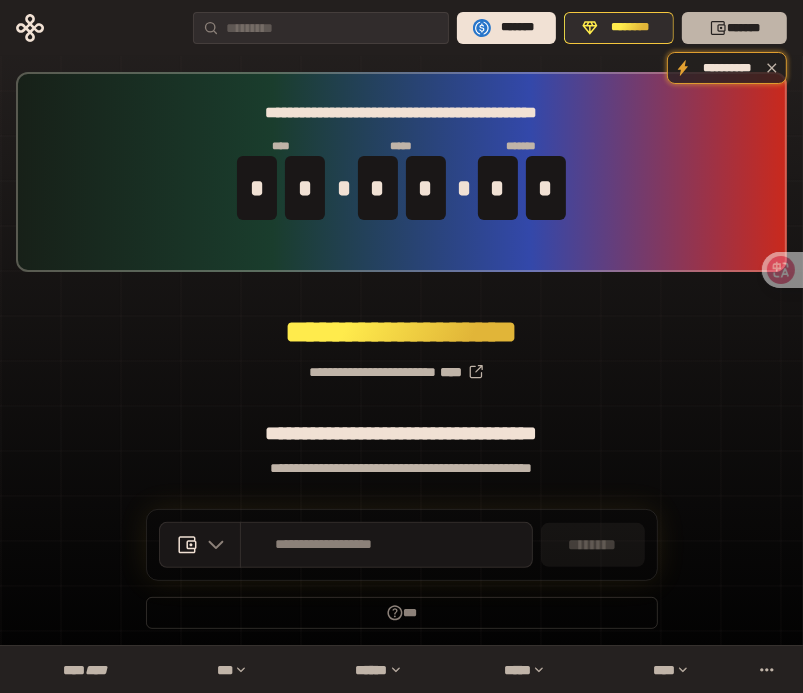 click on "*******" at bounding box center (734, 28) 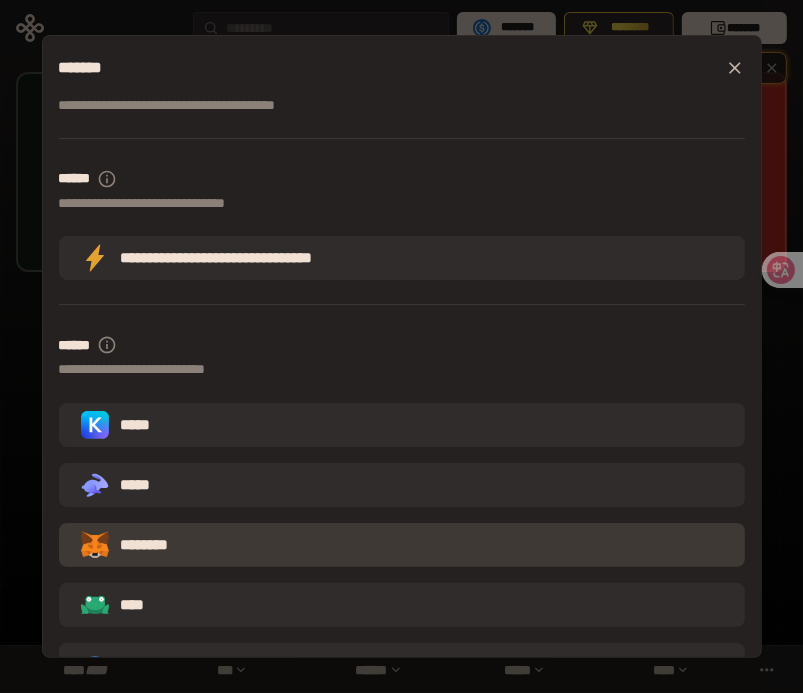 click on "********" at bounding box center [402, 545] 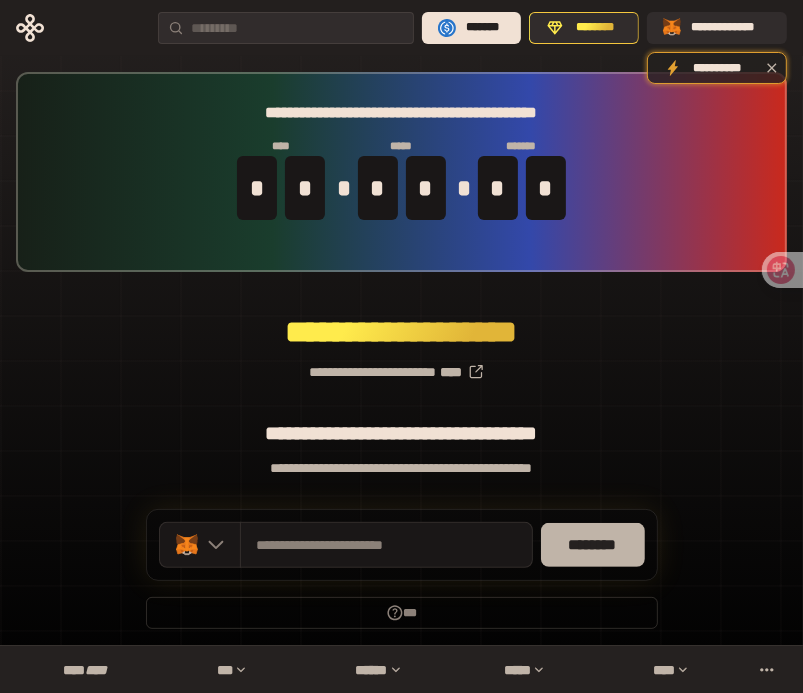 click on "********" at bounding box center [593, 545] 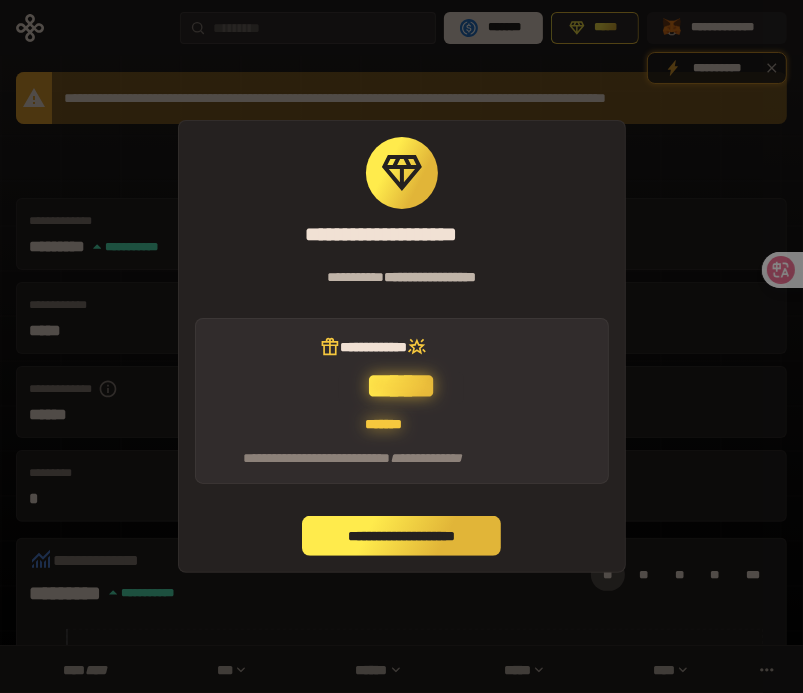 click on "**********" at bounding box center [402, 536] 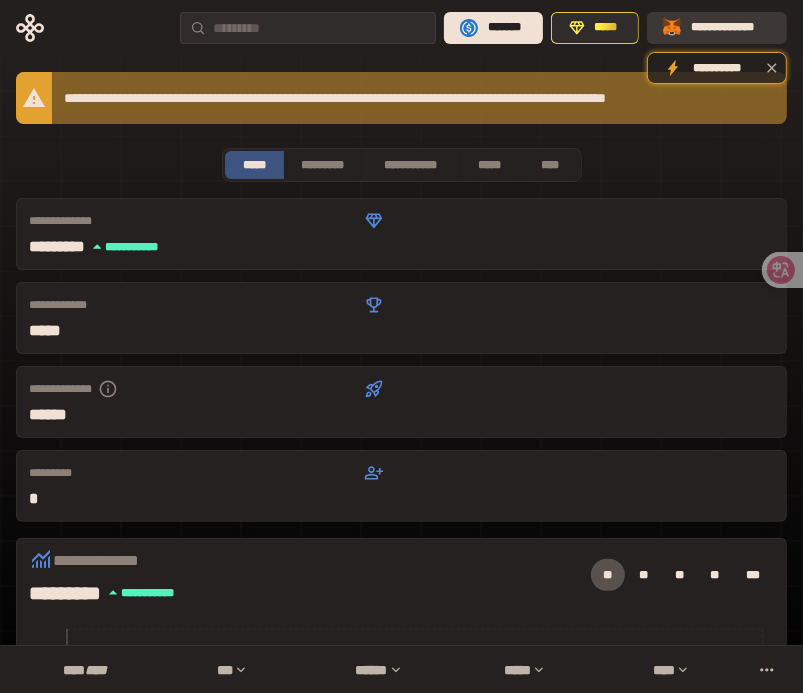 click on "**********" at bounding box center (731, 28) 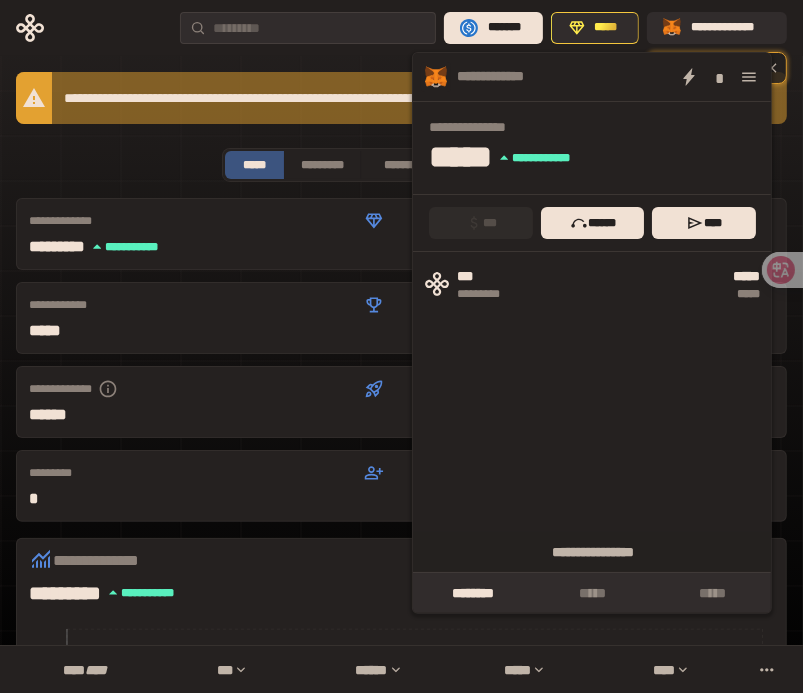 click 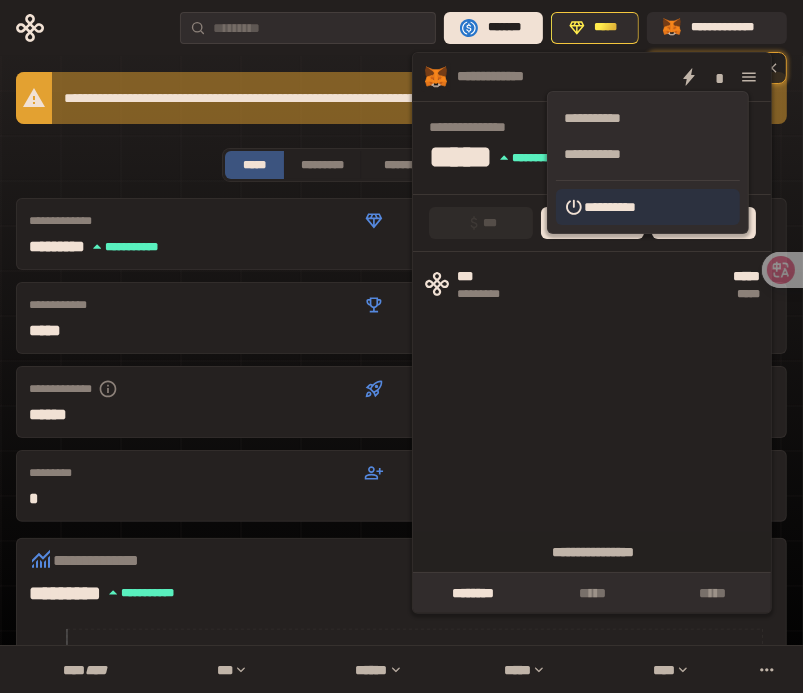 click on "**********" at bounding box center [648, 207] 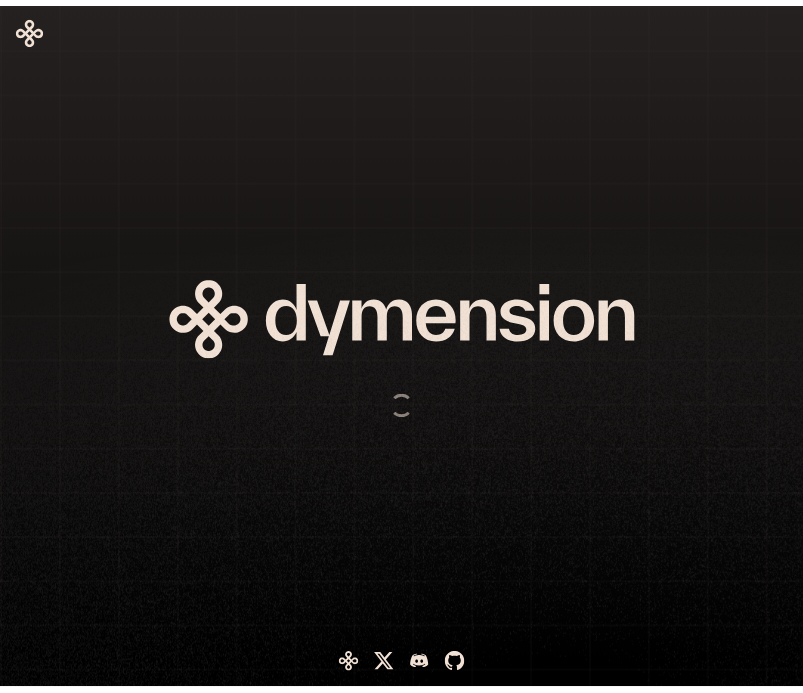 scroll, scrollTop: 0, scrollLeft: 0, axis: both 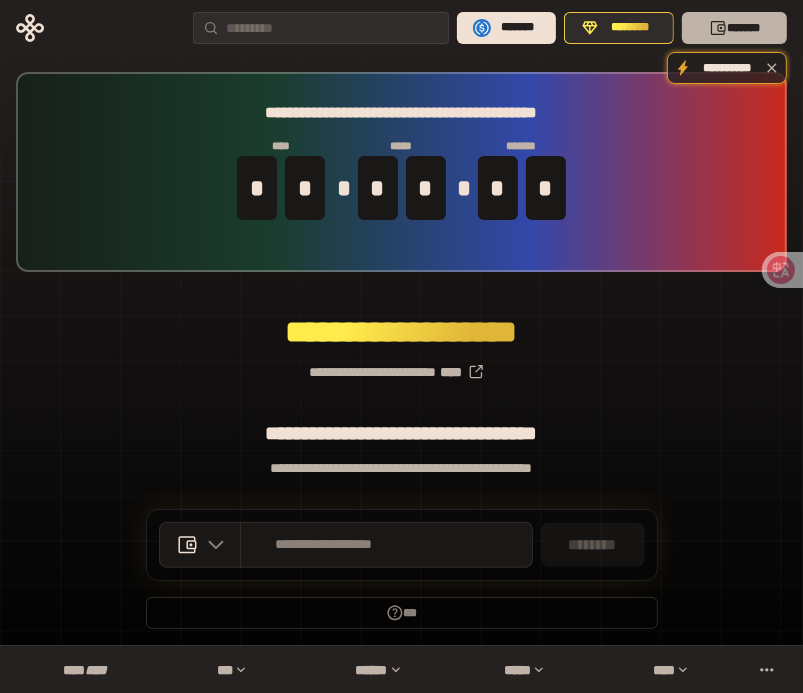 click on "*******" at bounding box center [734, 28] 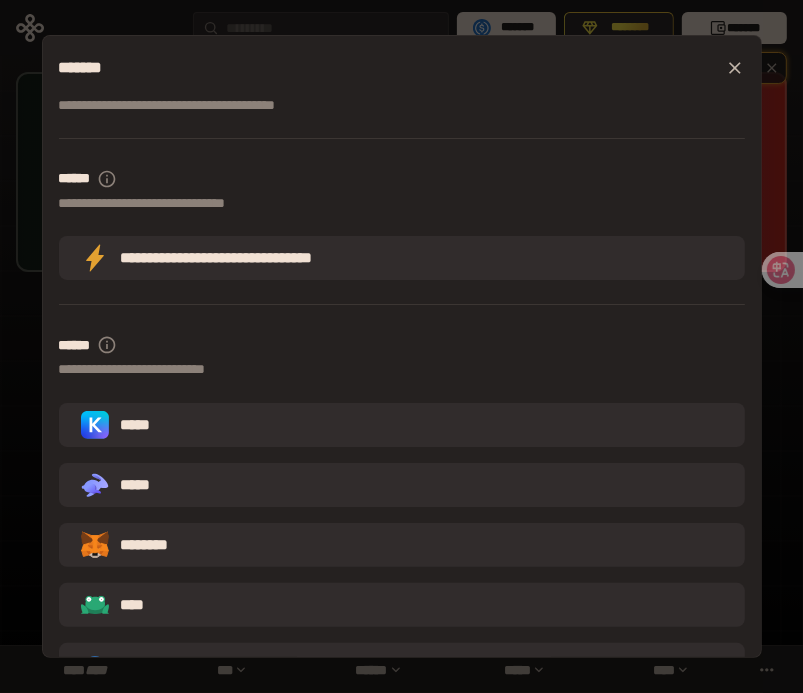 click on "********" at bounding box center (402, 545) 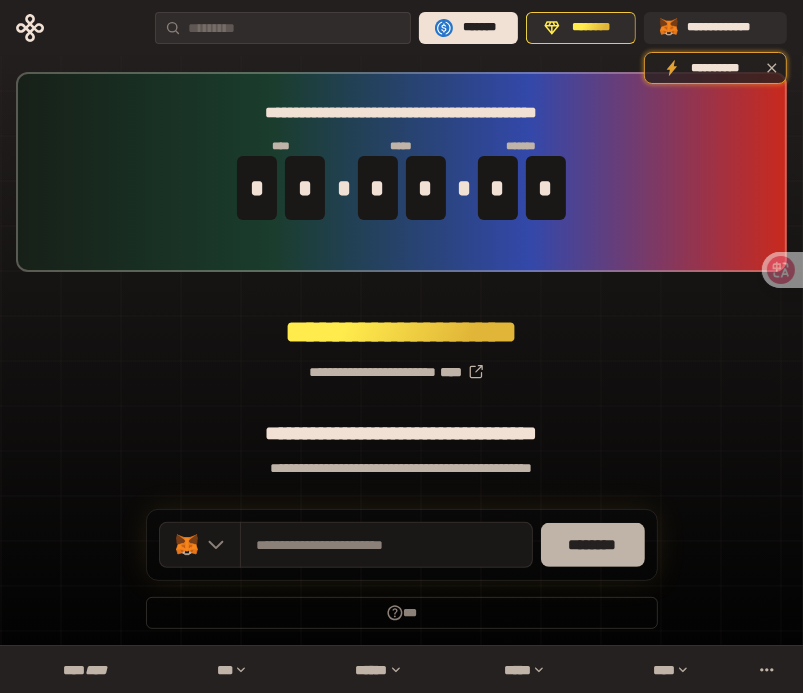 click on "********" at bounding box center [593, 545] 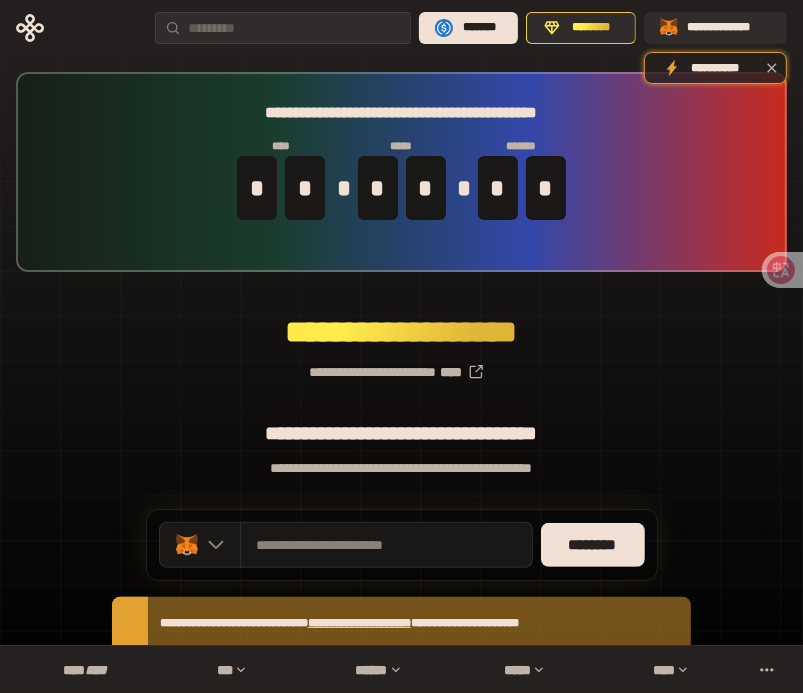 click on "**********" at bounding box center (401, 427) 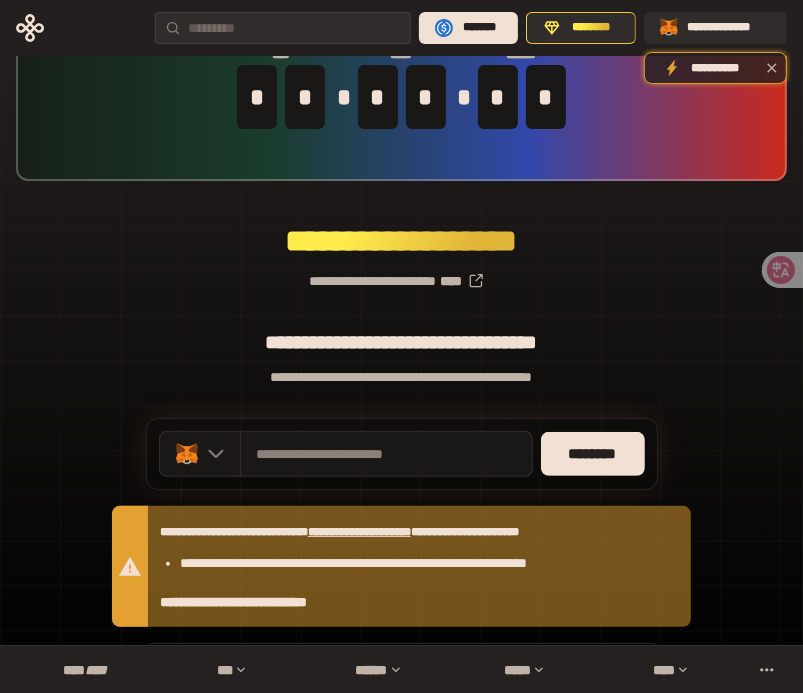 scroll, scrollTop: 152, scrollLeft: 0, axis: vertical 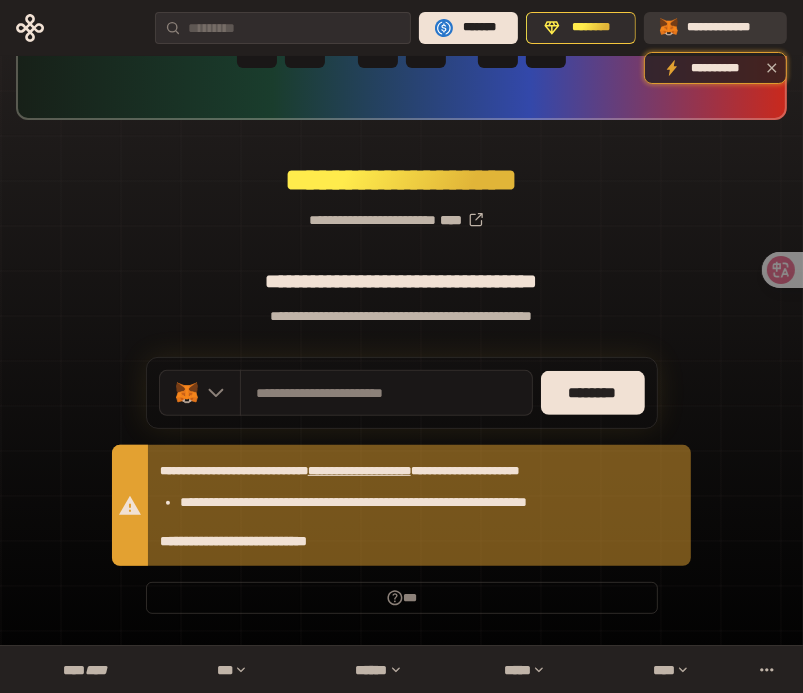 click on "**********" at bounding box center [729, 28] 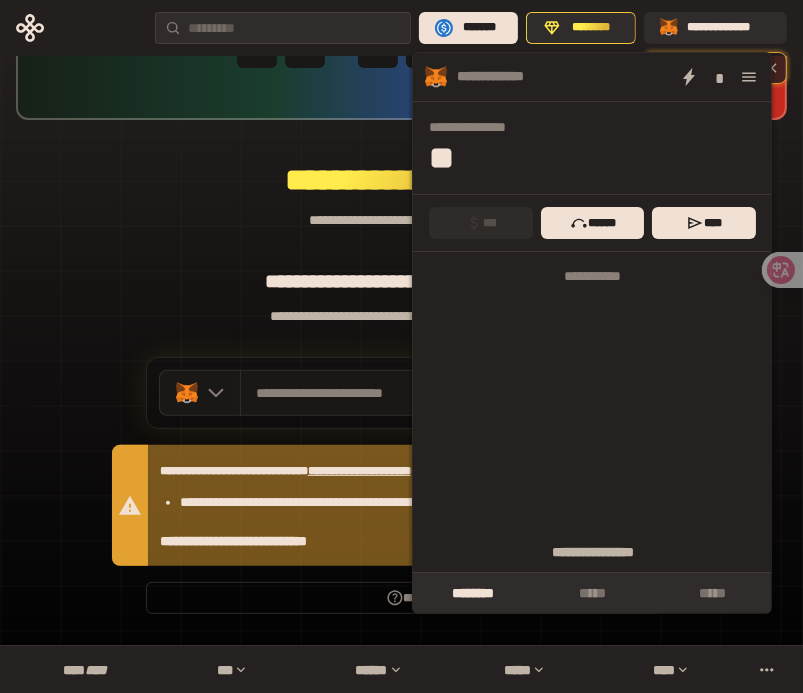 click 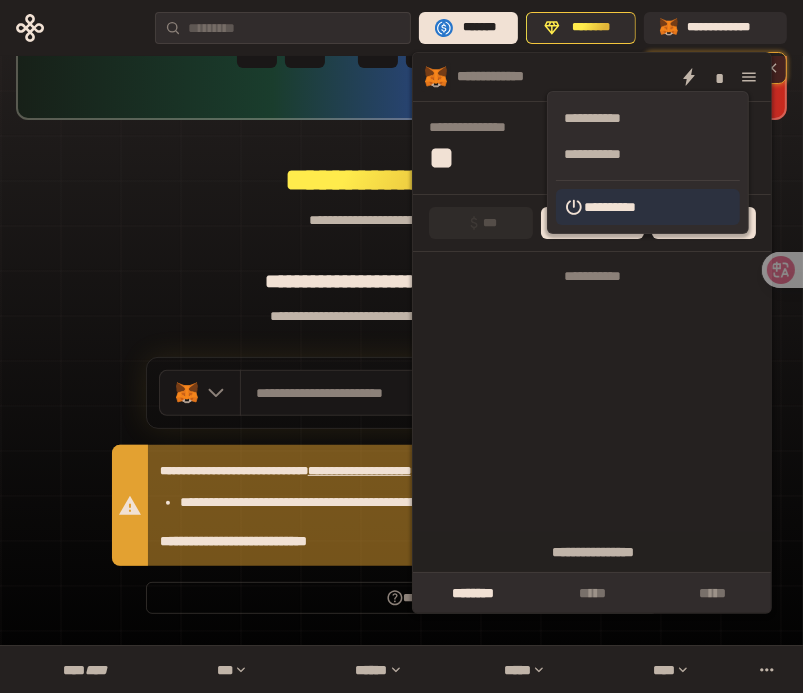 click on "**********" at bounding box center [648, 207] 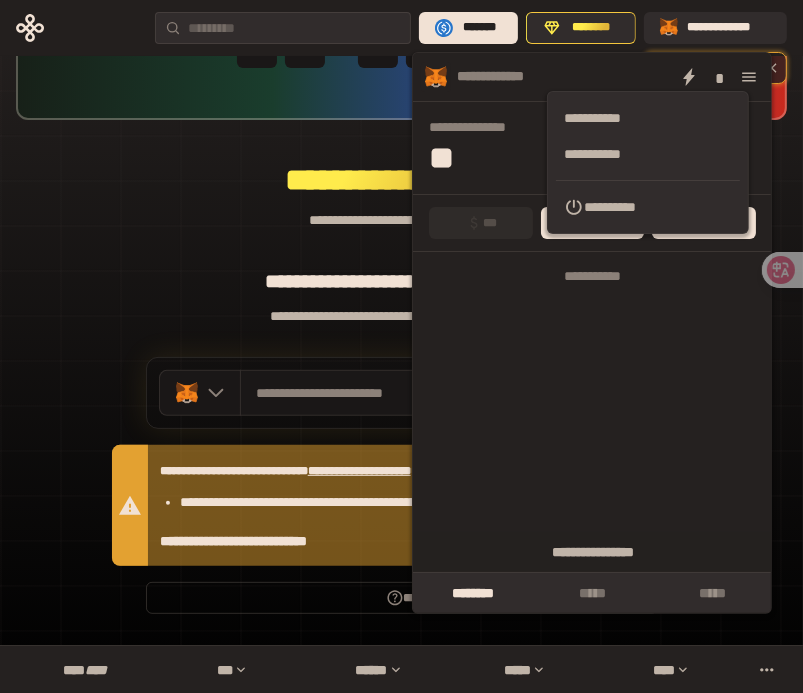 scroll, scrollTop: 14, scrollLeft: 0, axis: vertical 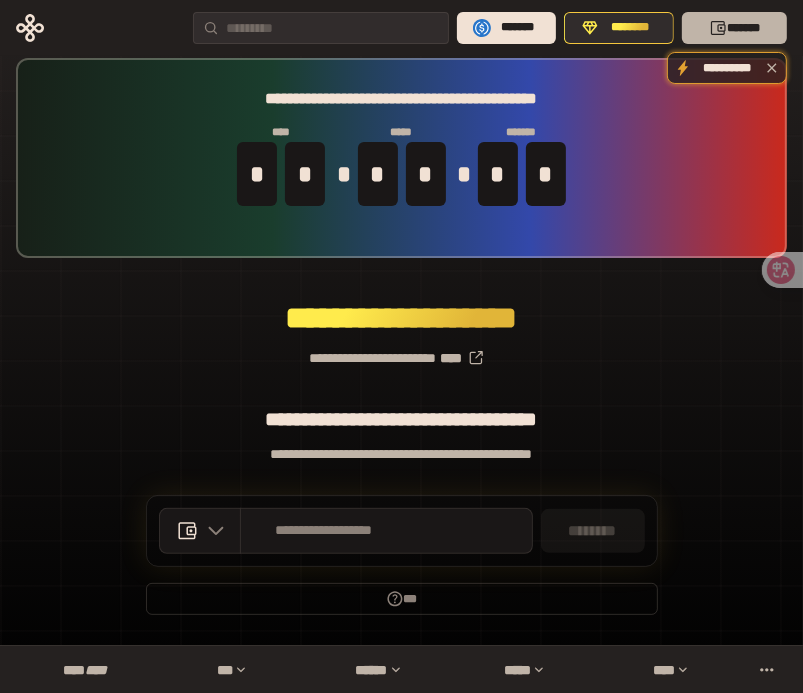 click on "*******" at bounding box center [734, 28] 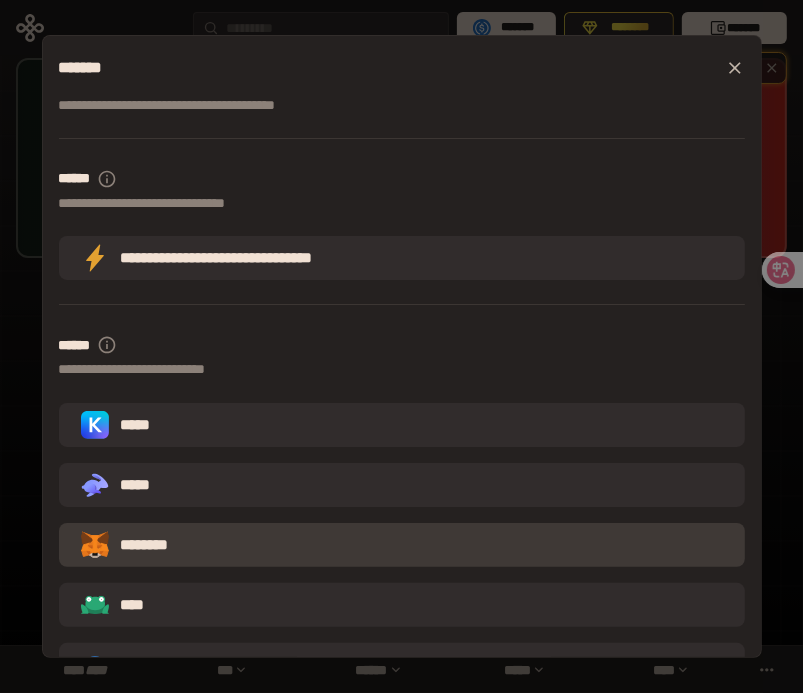 click on "********" at bounding box center [402, 545] 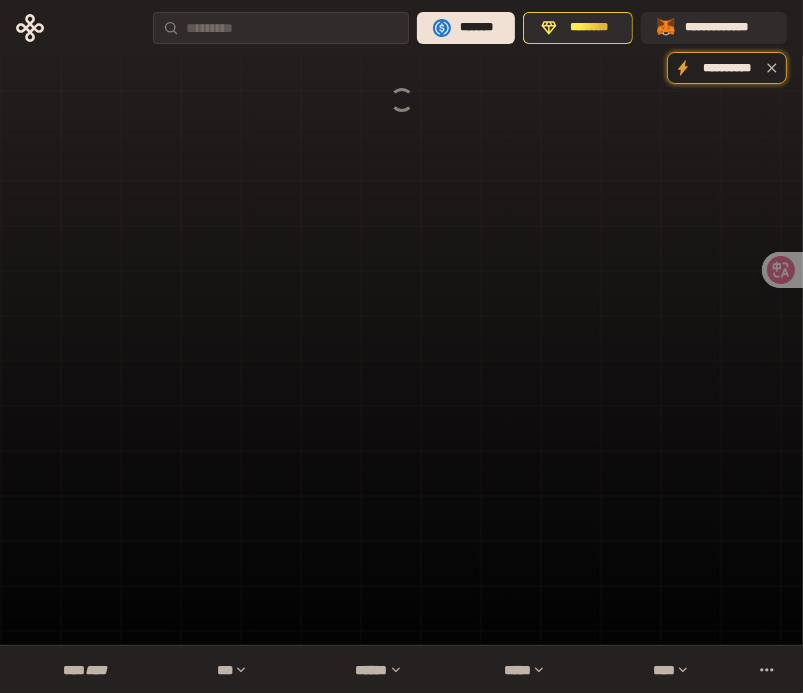 scroll, scrollTop: 0, scrollLeft: 0, axis: both 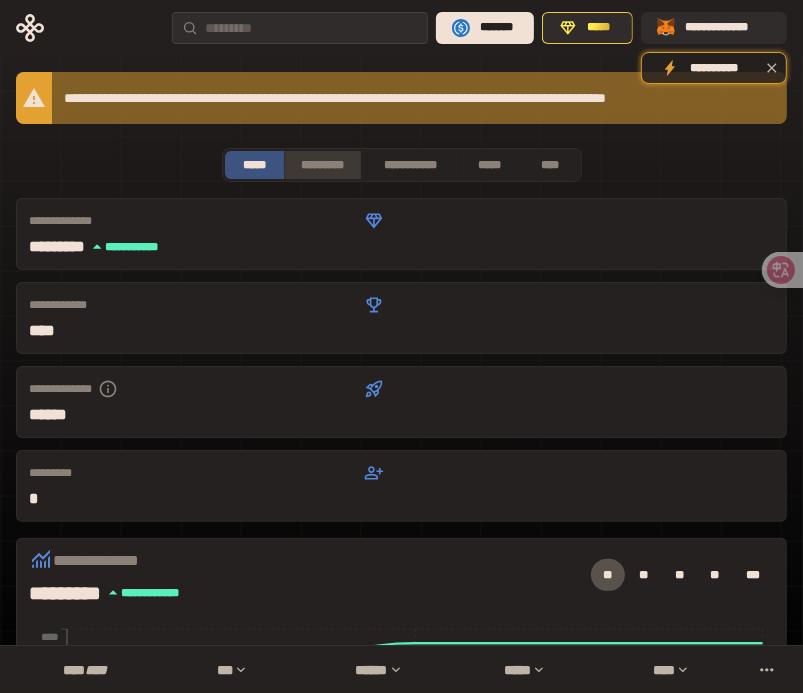 click on "*********" at bounding box center [322, 165] 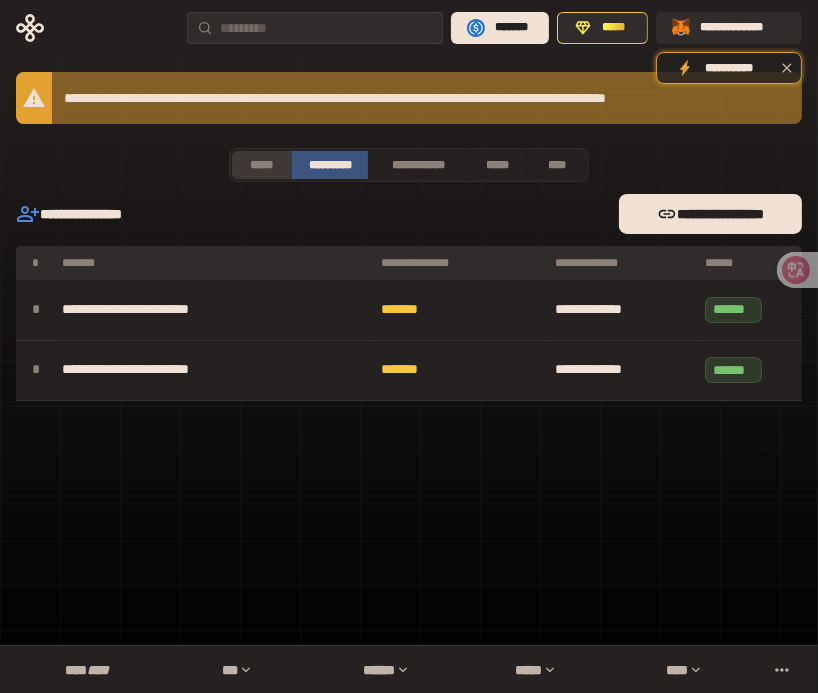 click on "*****" at bounding box center (261, 165) 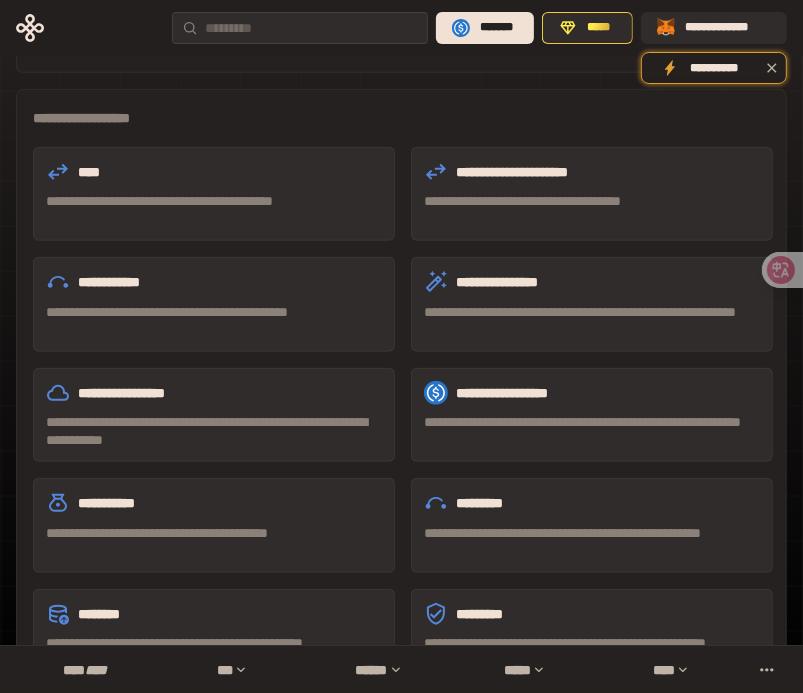 scroll, scrollTop: 787, scrollLeft: 0, axis: vertical 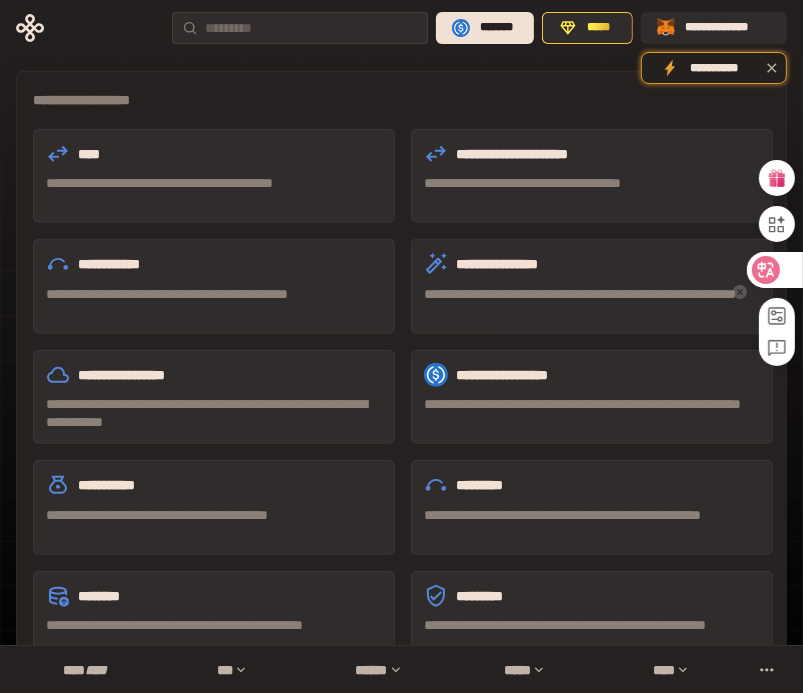click 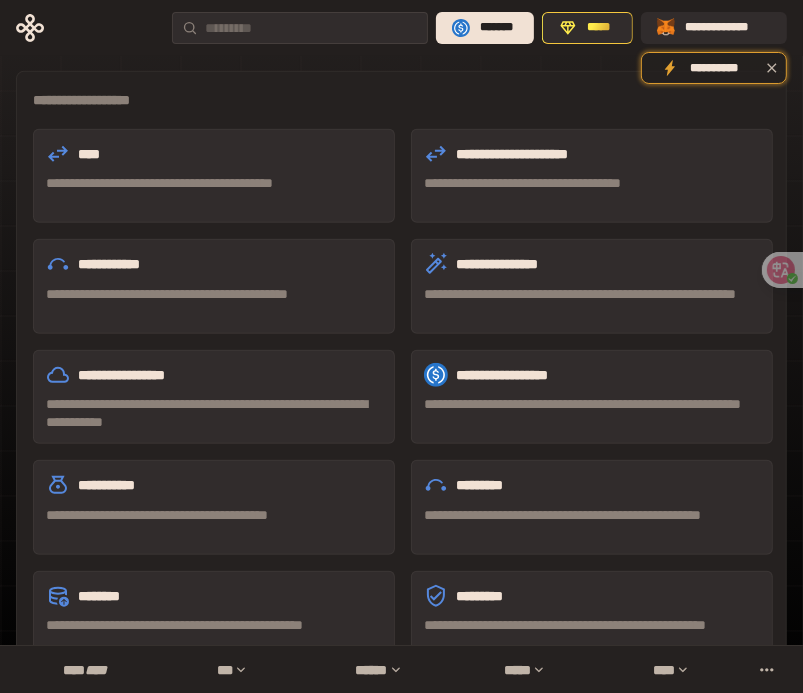 scroll, scrollTop: 824, scrollLeft: 0, axis: vertical 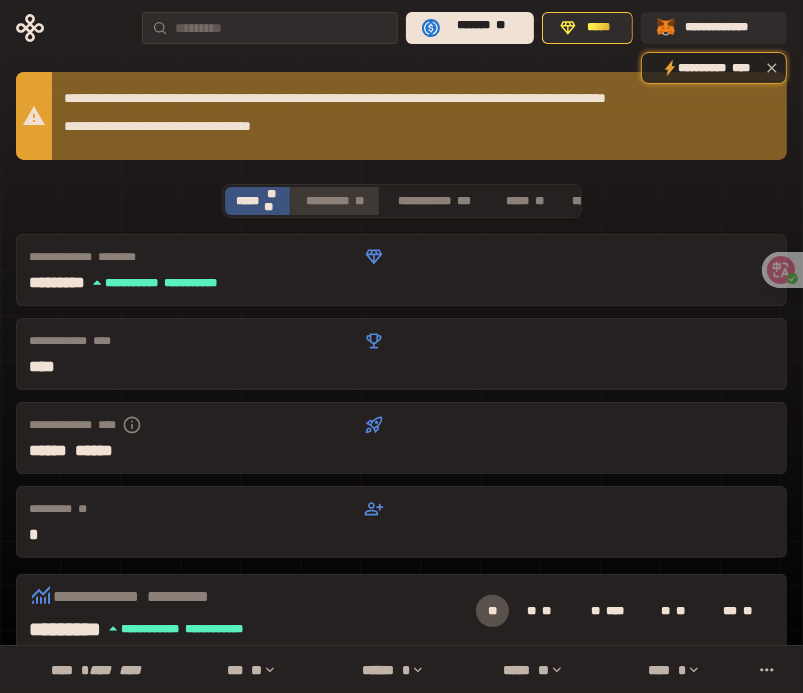 click on "*********    **" at bounding box center [334, 201] 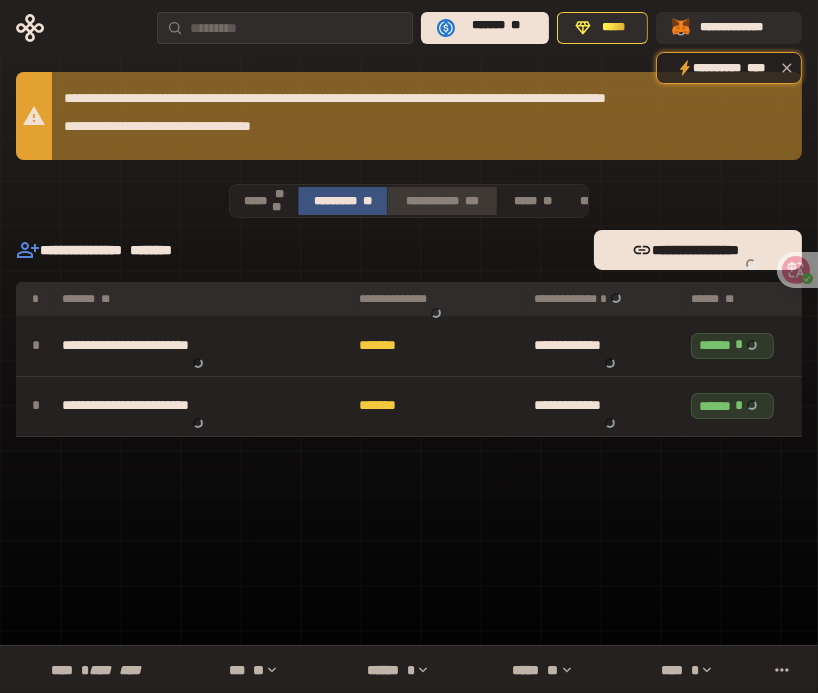 click on "**********" at bounding box center [442, 201] 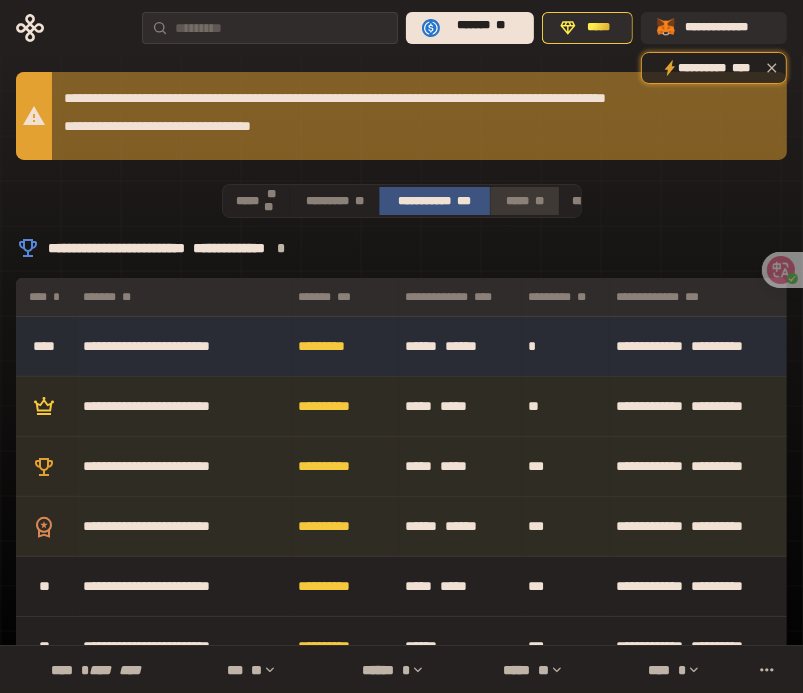 click on "*****    **" at bounding box center (524, 201) 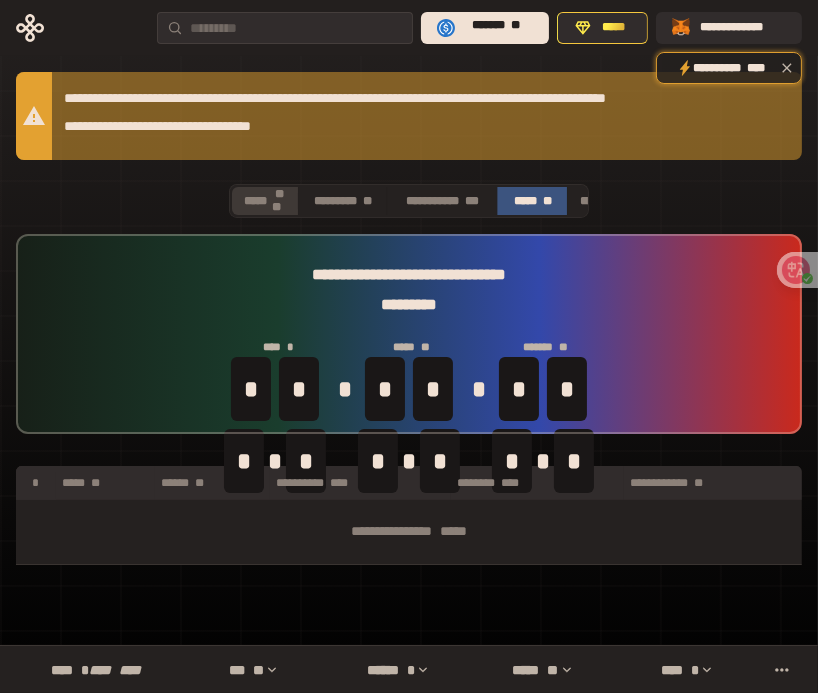 click on "*****    ****" at bounding box center [265, 201] 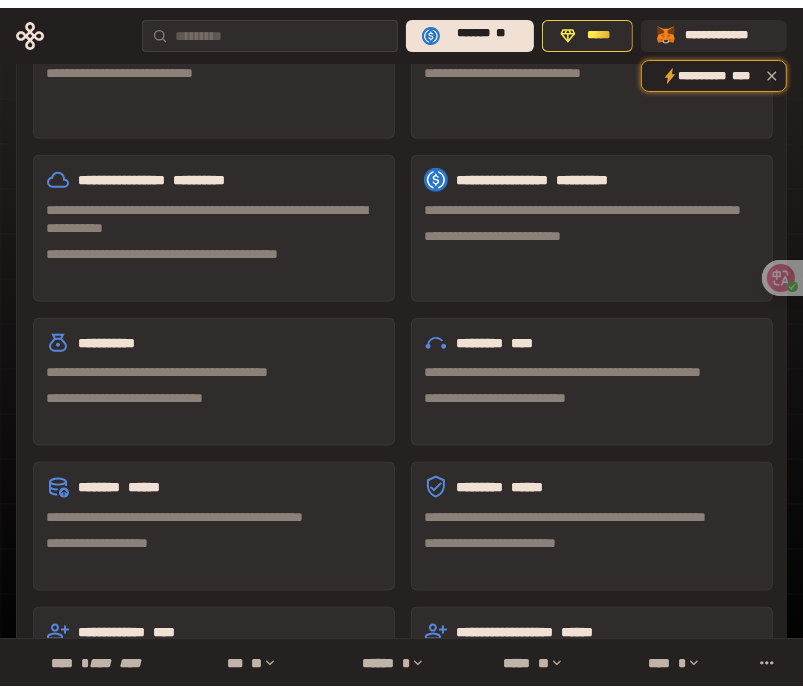 scroll, scrollTop: 1103, scrollLeft: 0, axis: vertical 